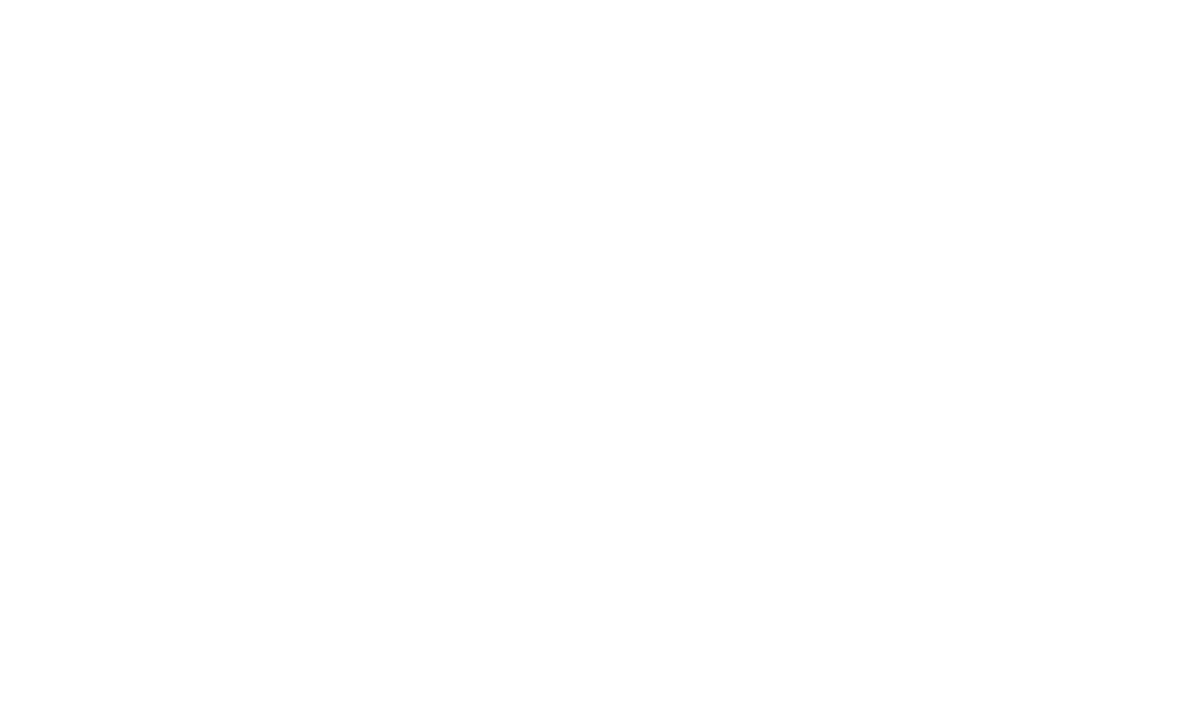 scroll, scrollTop: 0, scrollLeft: 0, axis: both 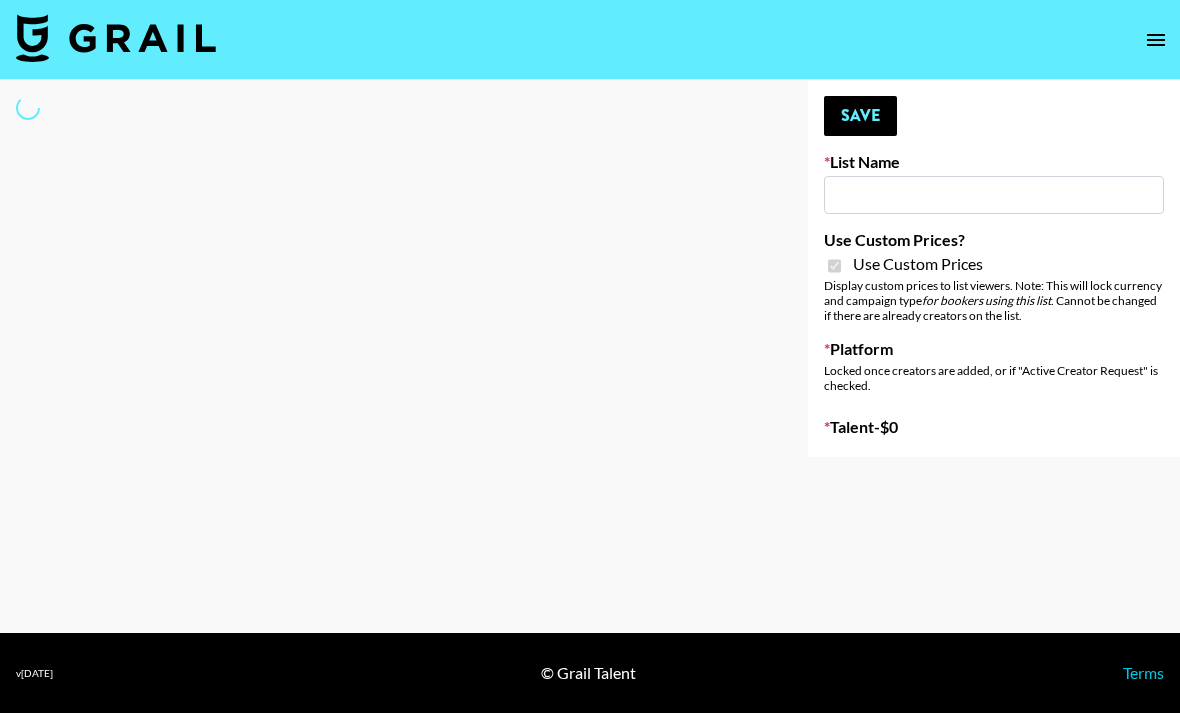 select on "Brand" 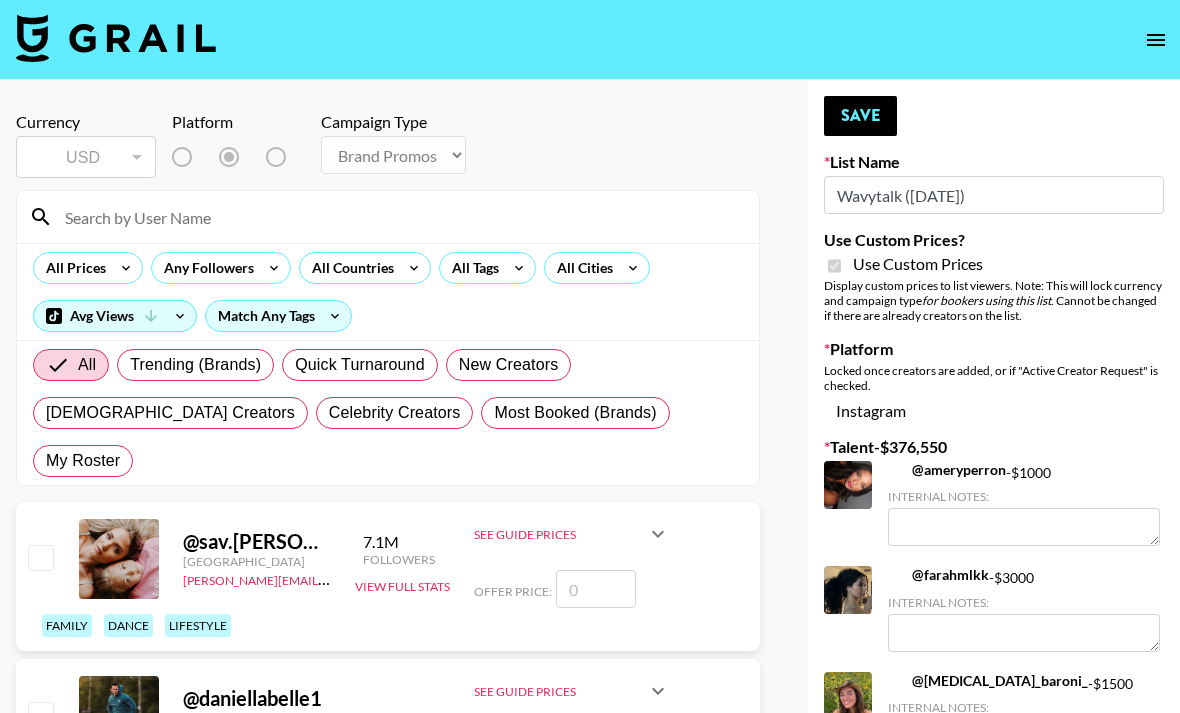 type on "Wavytalk ([DATE])" 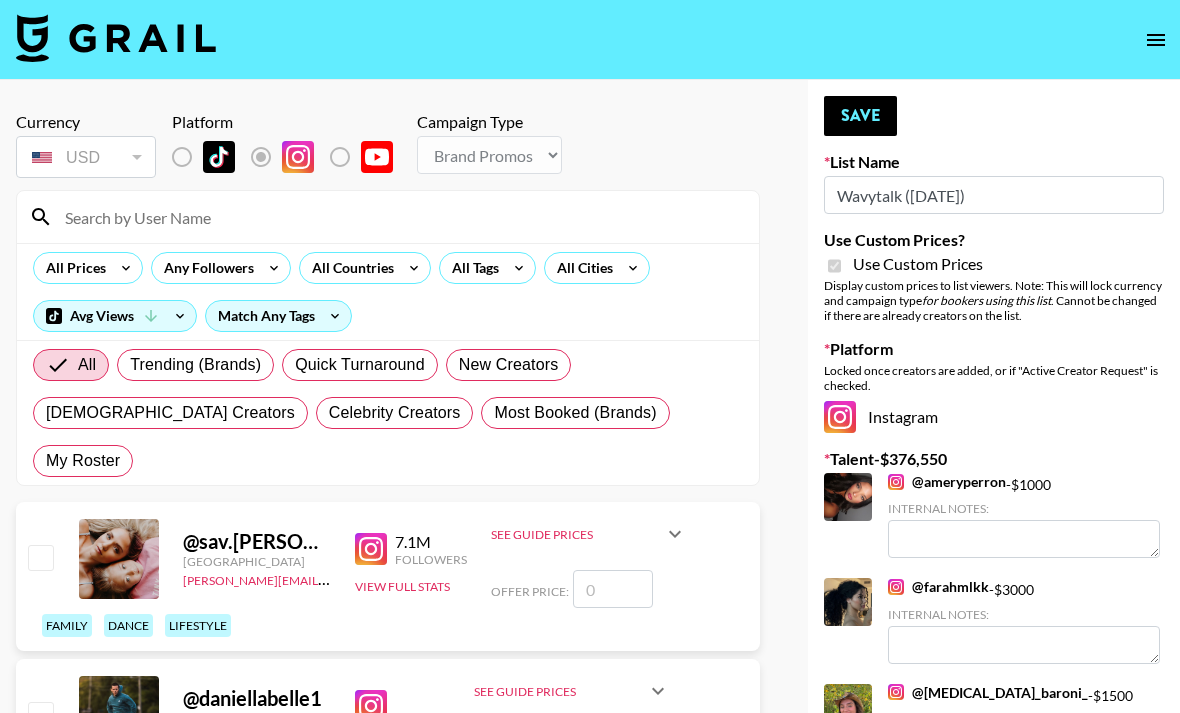 checkbox on "true" 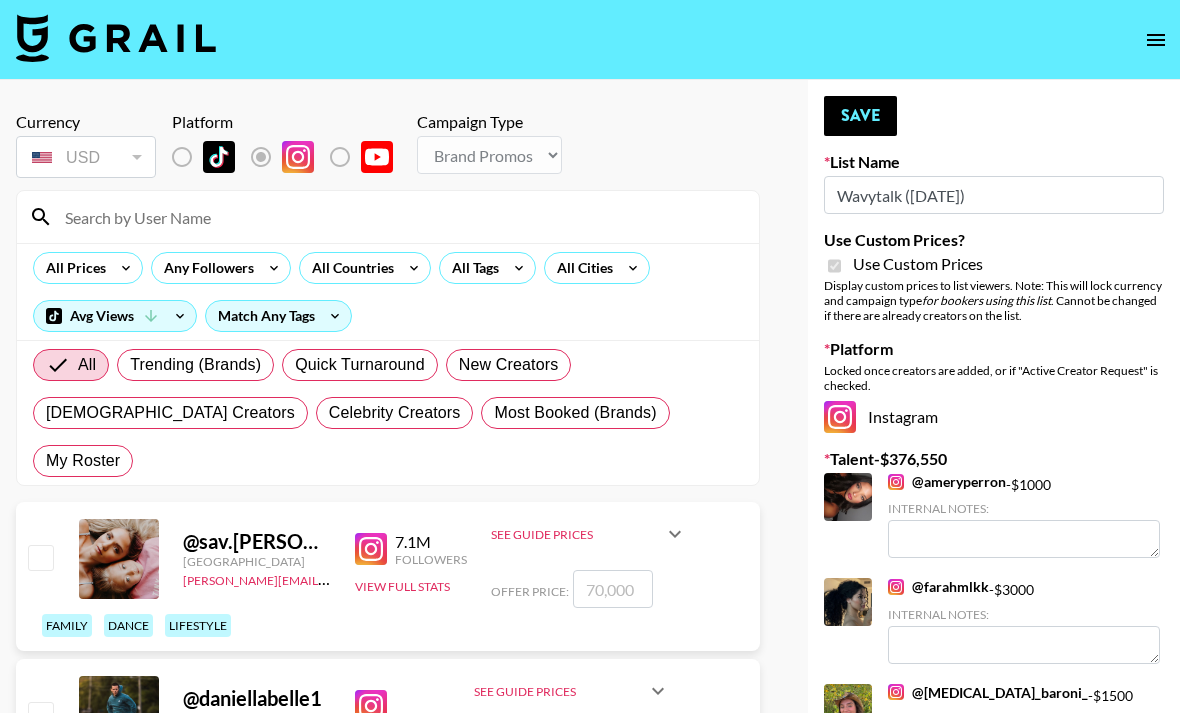 click at bounding box center (388, 217) 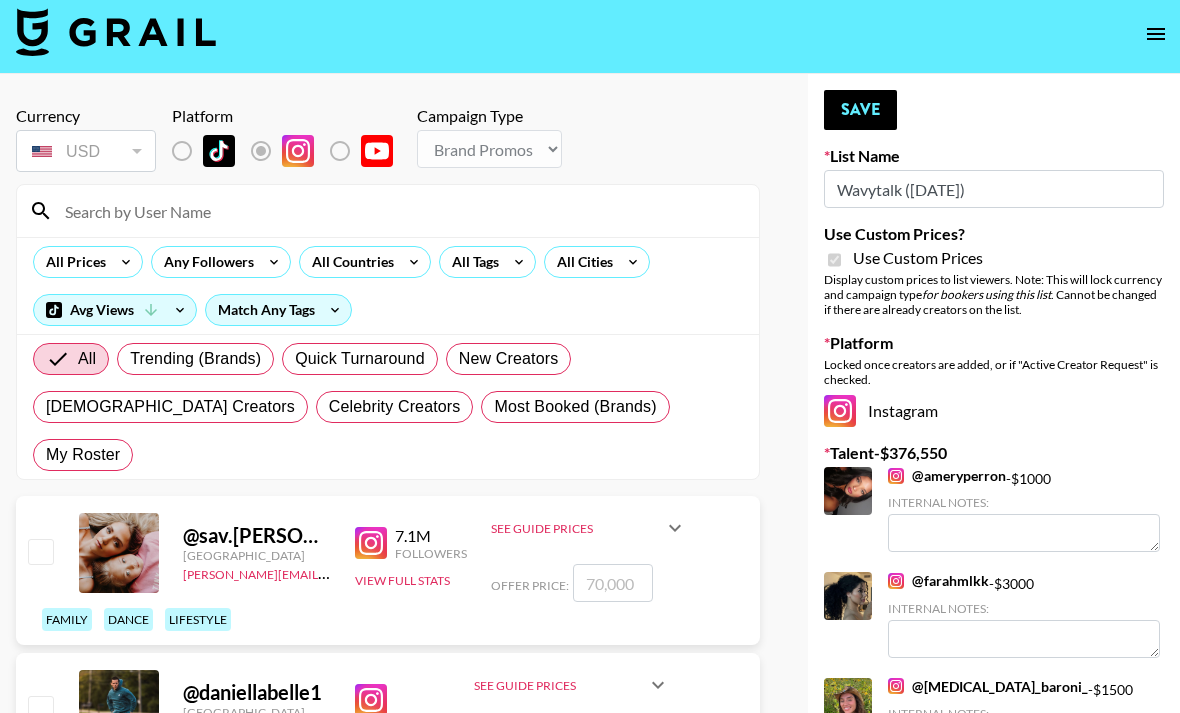 scroll, scrollTop: 6, scrollLeft: 0, axis: vertical 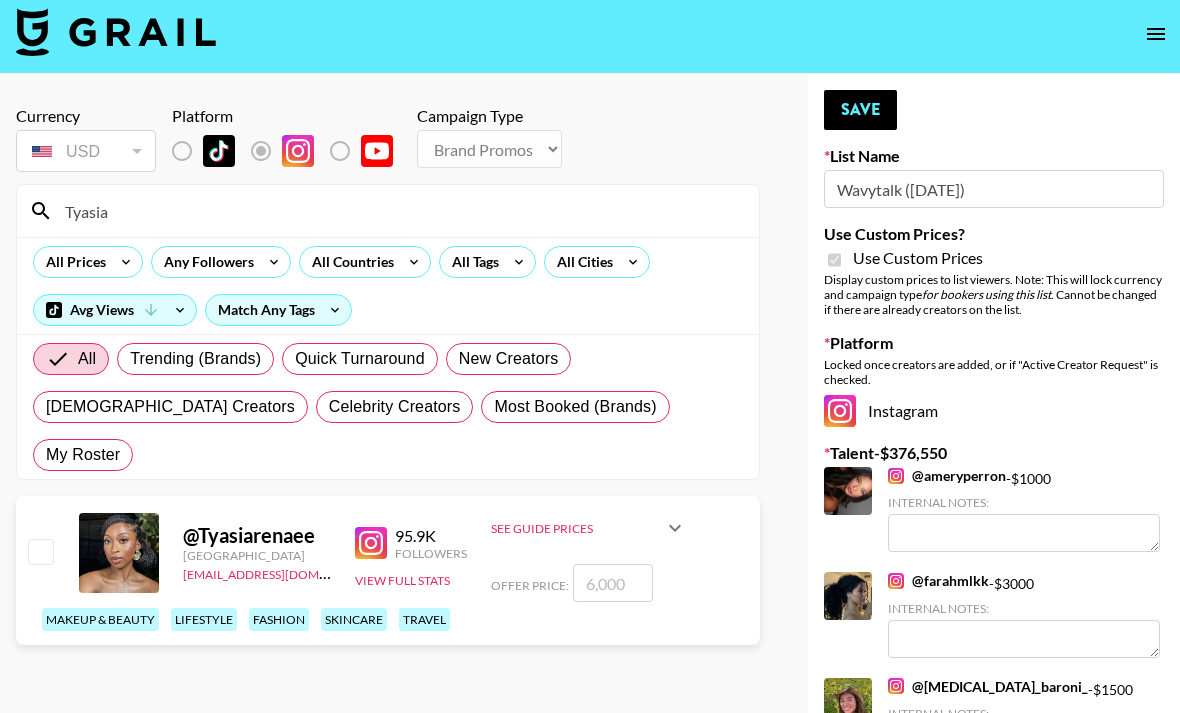 type on "Tyasia" 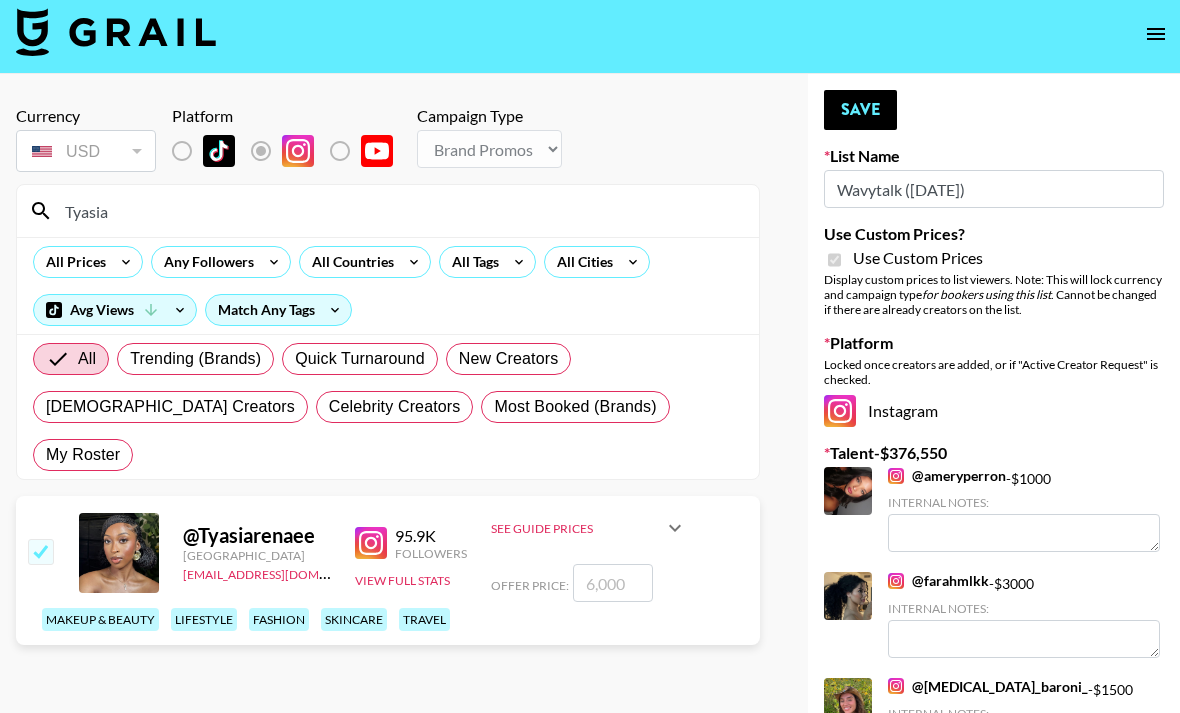 checkbox on "true" 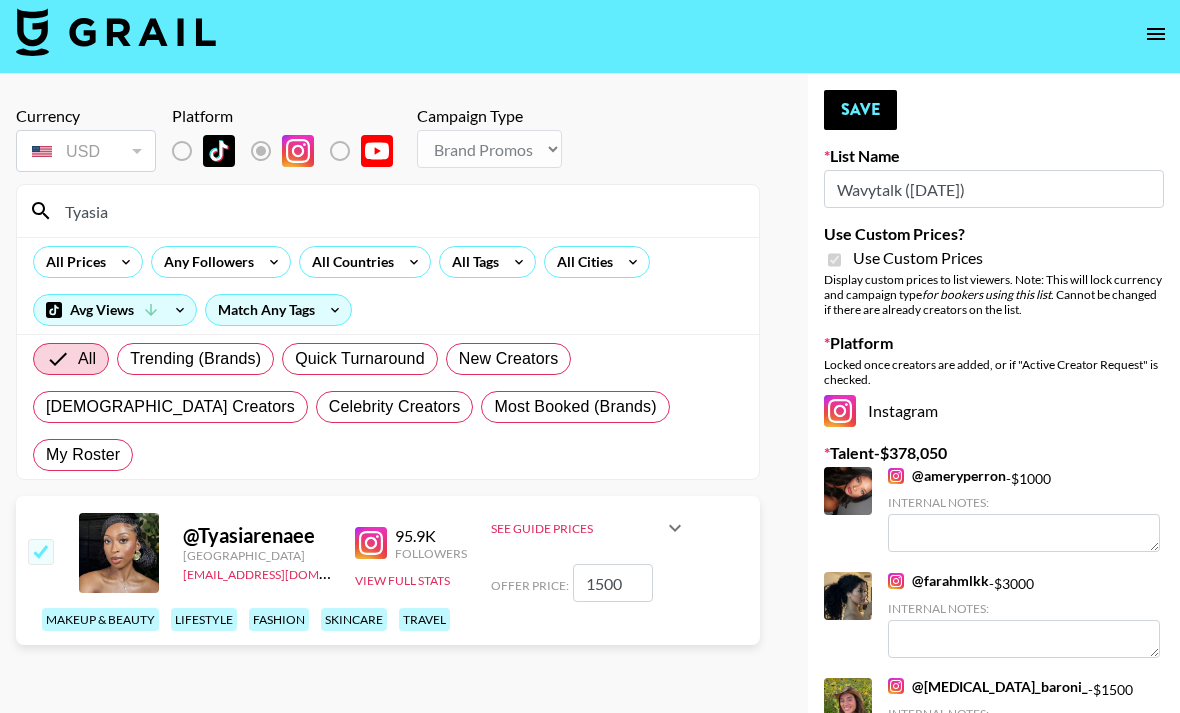 type on "1500" 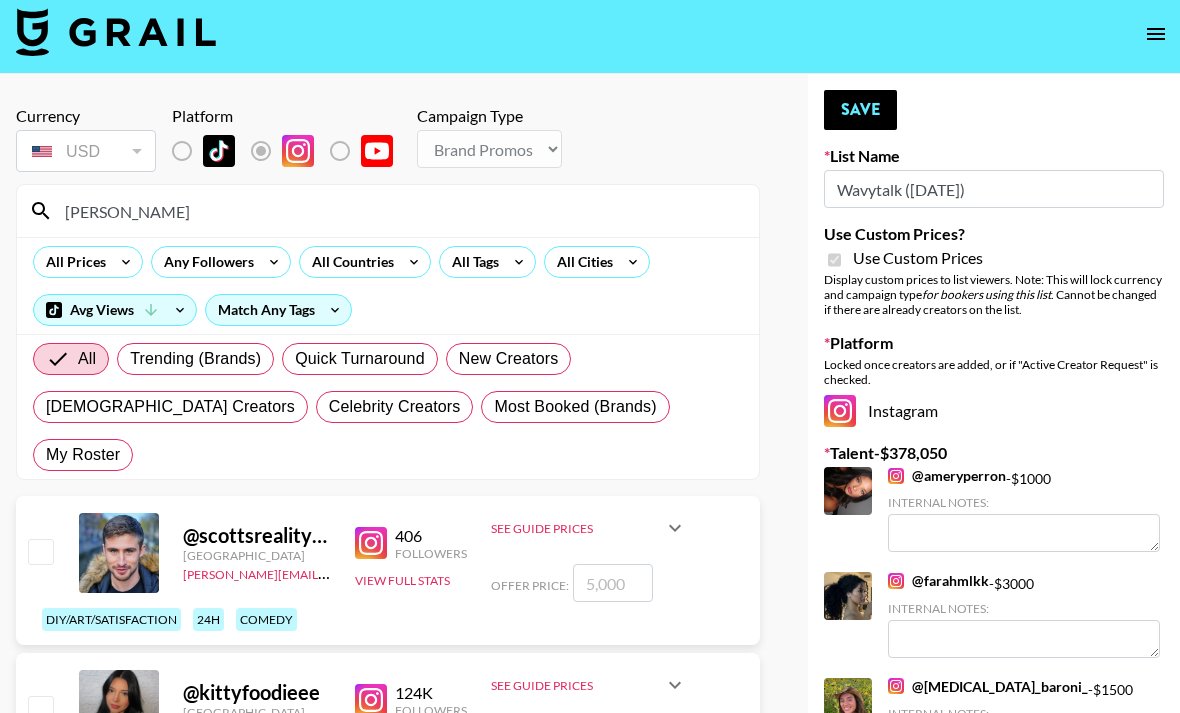 type on "T" 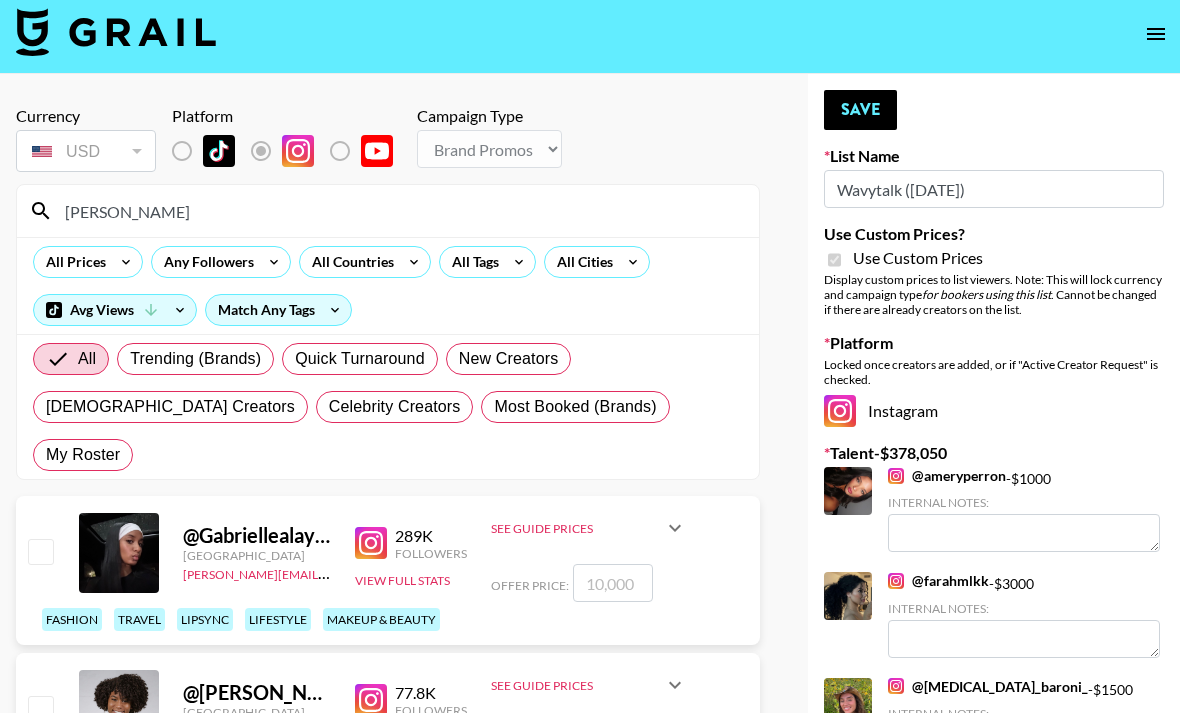 type on "[PERSON_NAME]" 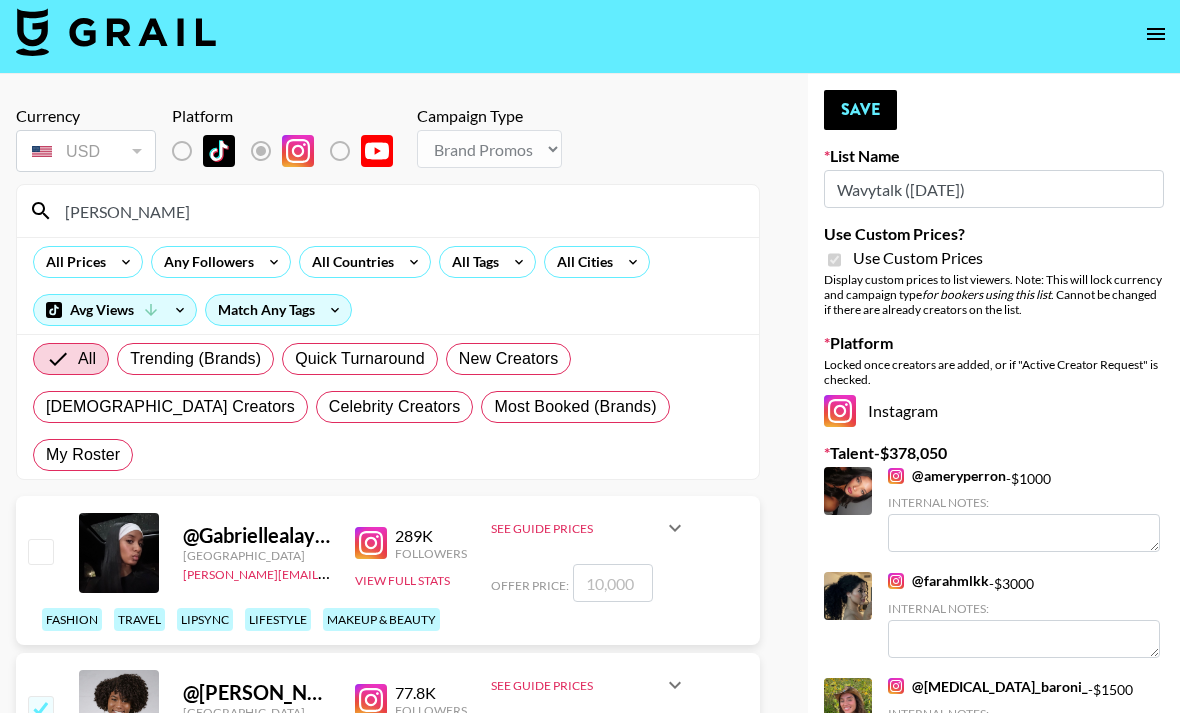 checkbox on "true" 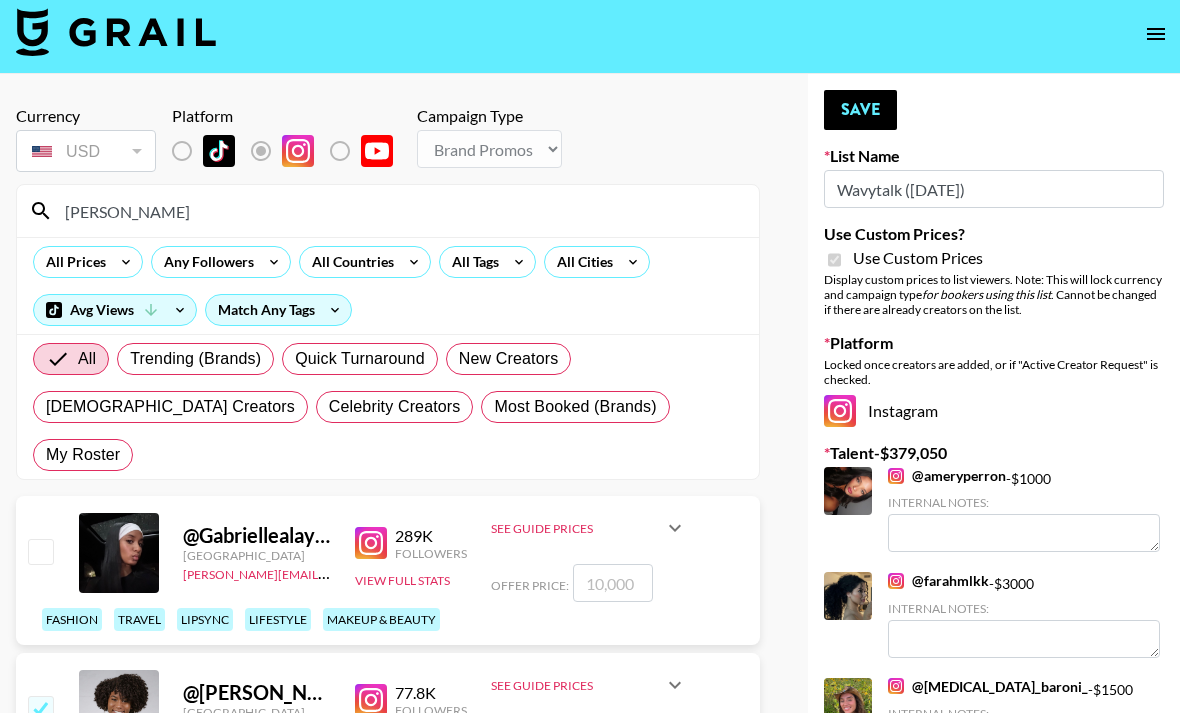type on "1000" 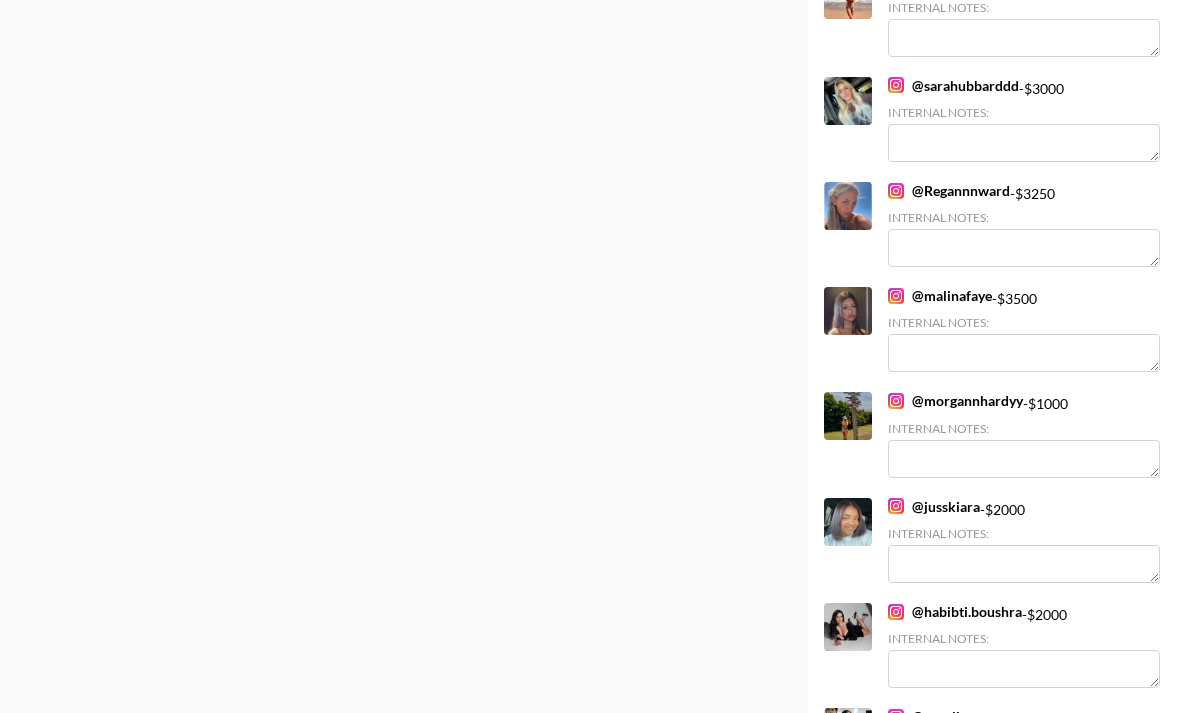 scroll, scrollTop: 12646, scrollLeft: 0, axis: vertical 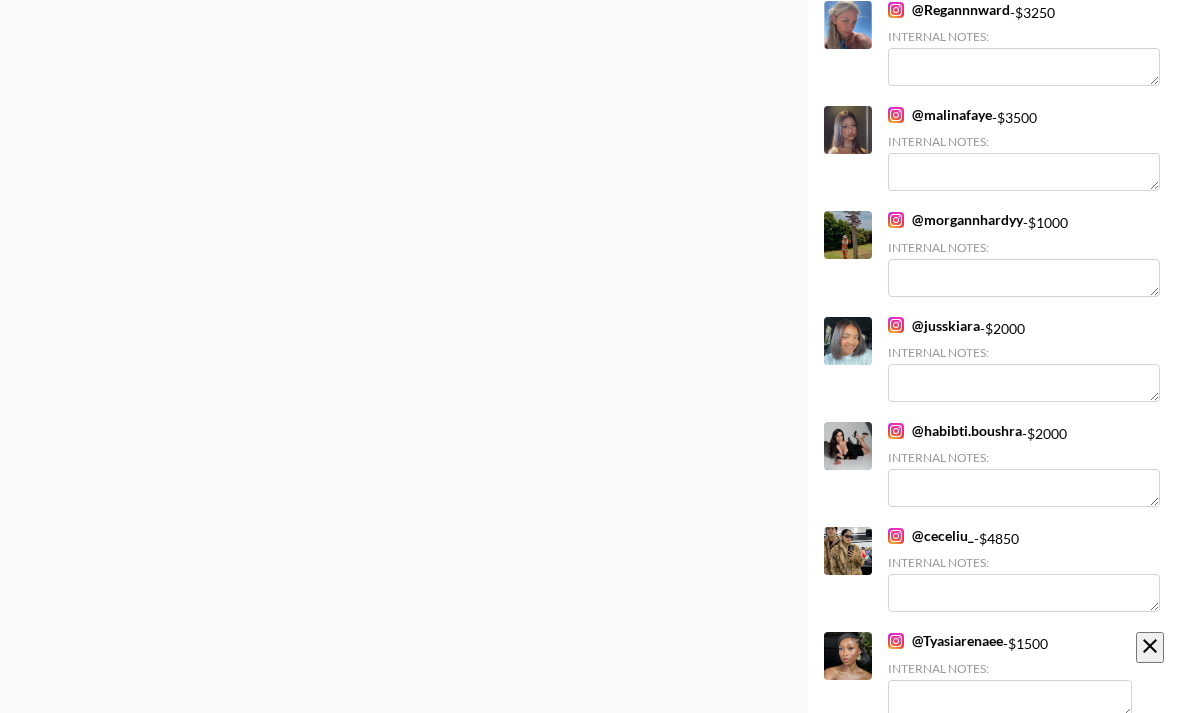 click on "Internal Notes:" at bounding box center [1010, 689] 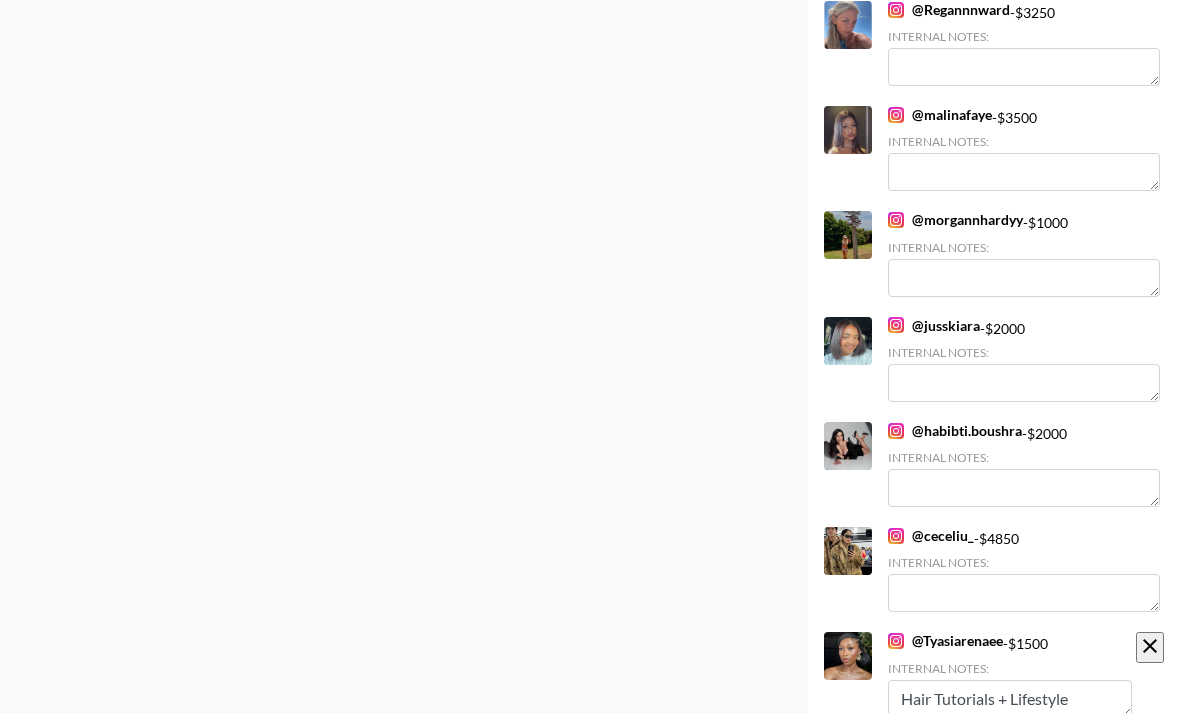 type on "Hair Tutorials + Lifestyle" 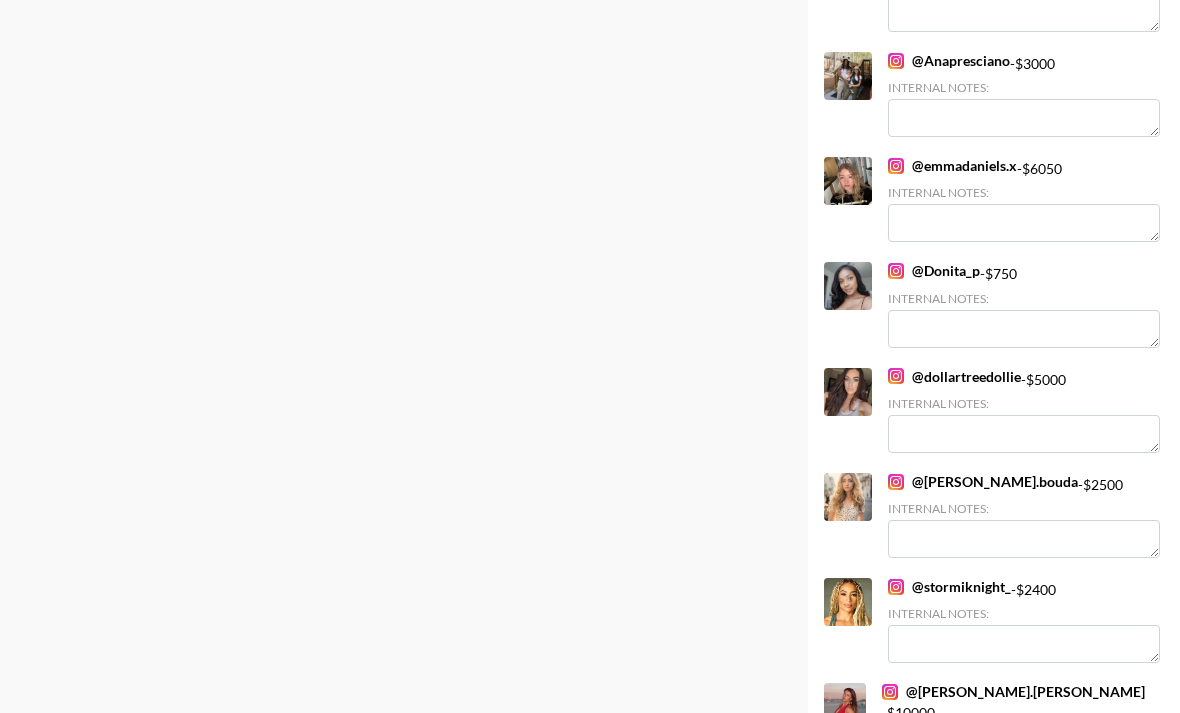 scroll, scrollTop: 0, scrollLeft: 0, axis: both 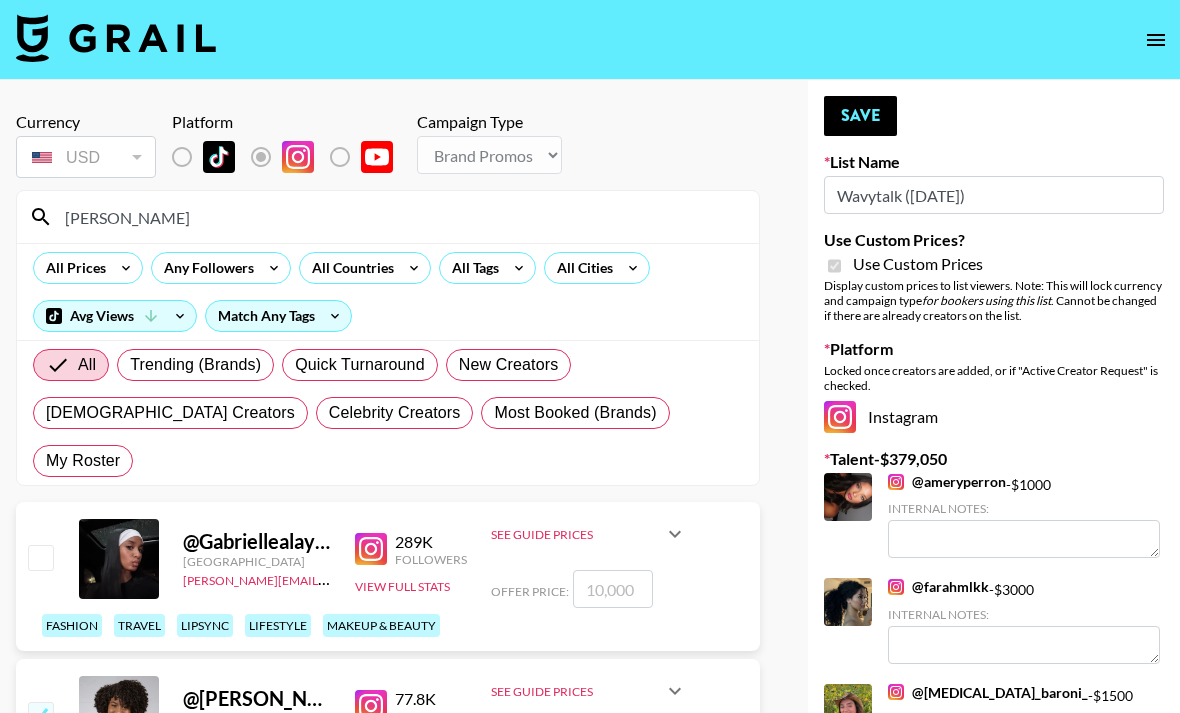 type on "Hair Tutorials" 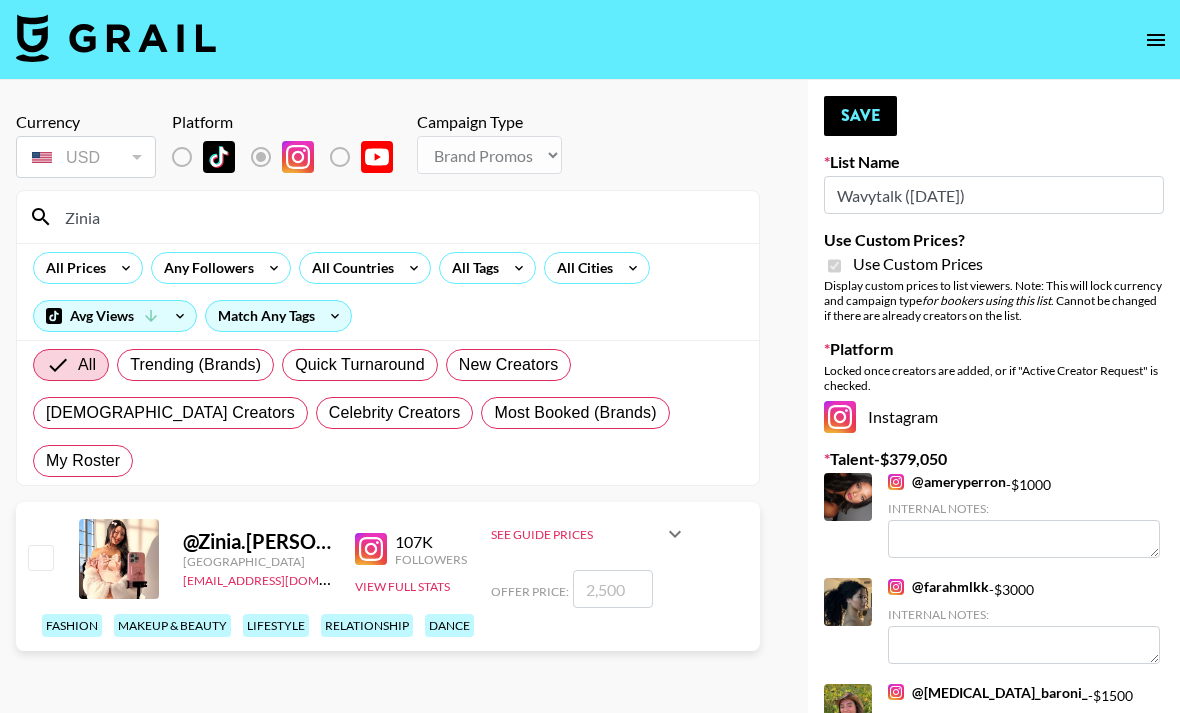 type on "Zinia" 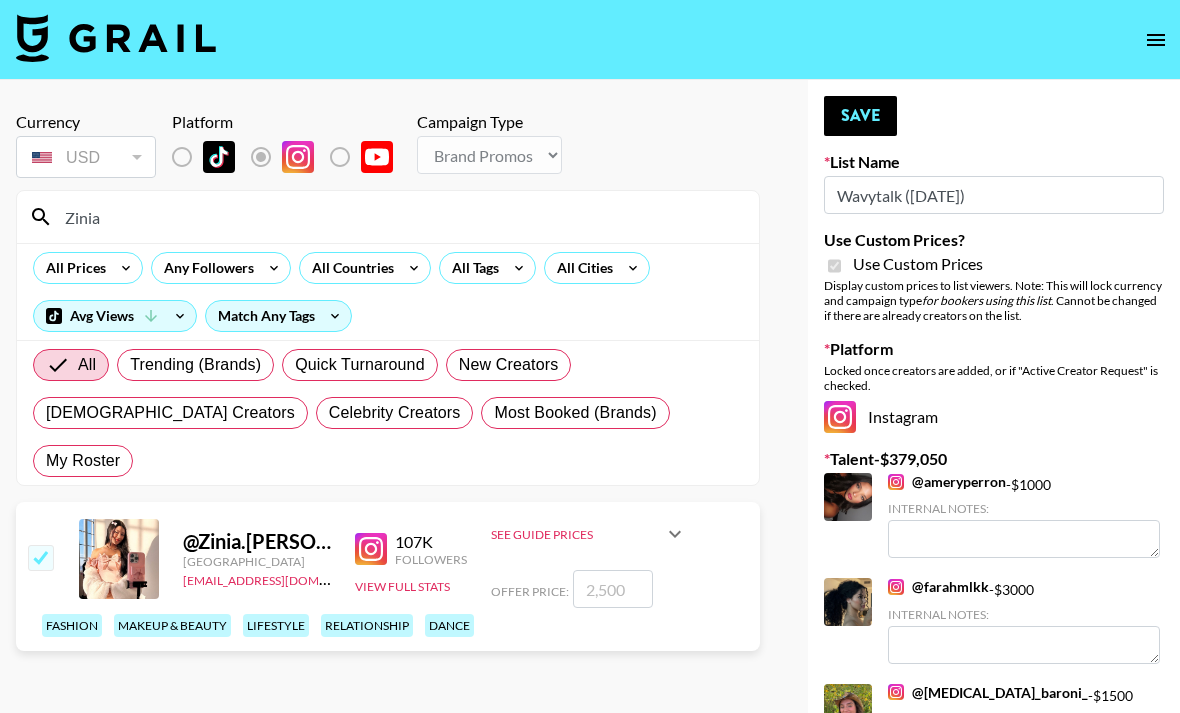 checkbox on "true" 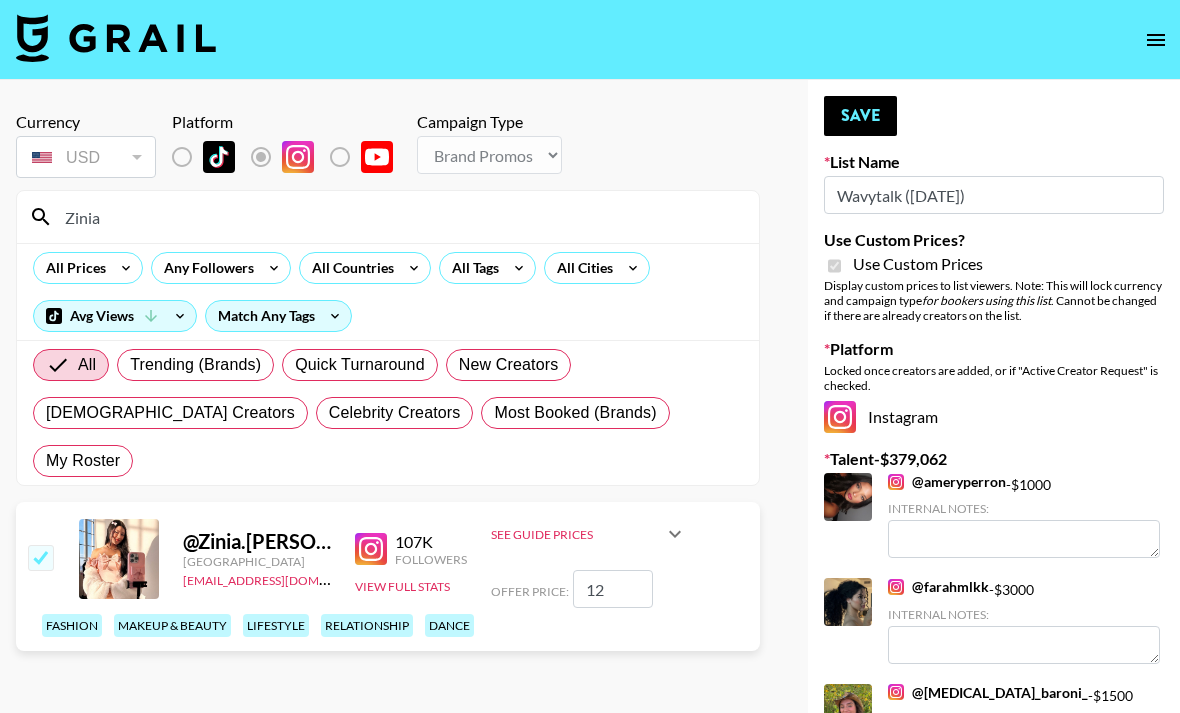 type on "1" 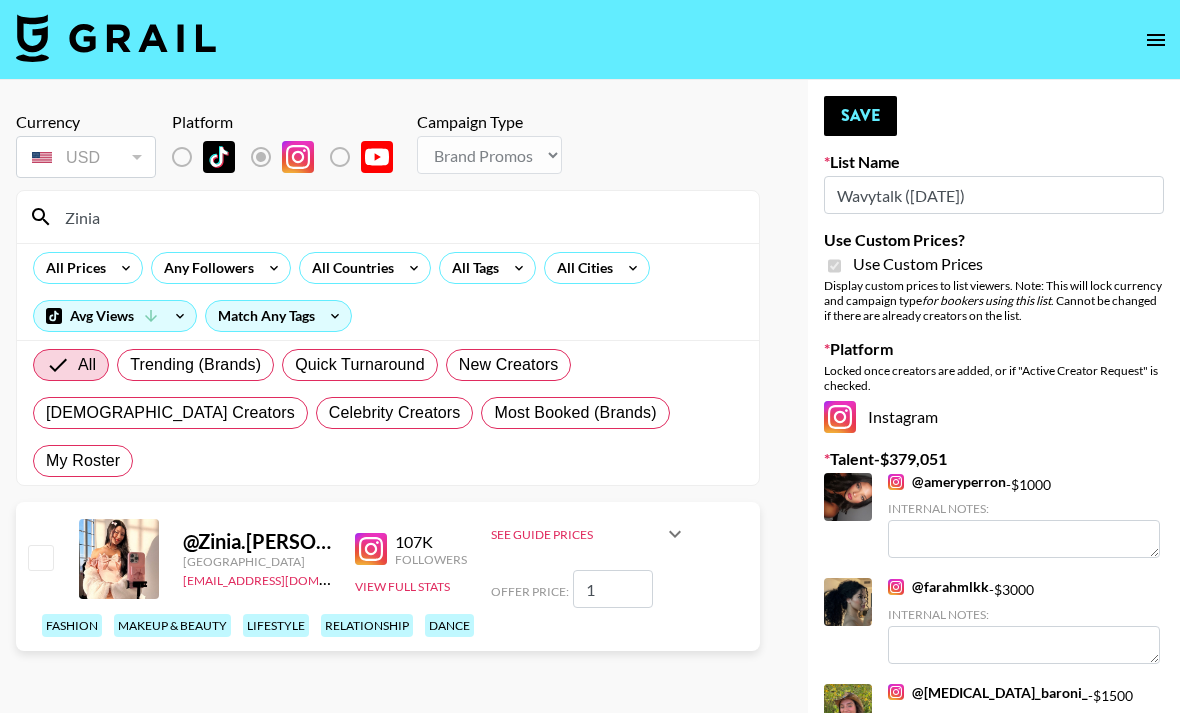 checkbox on "false" 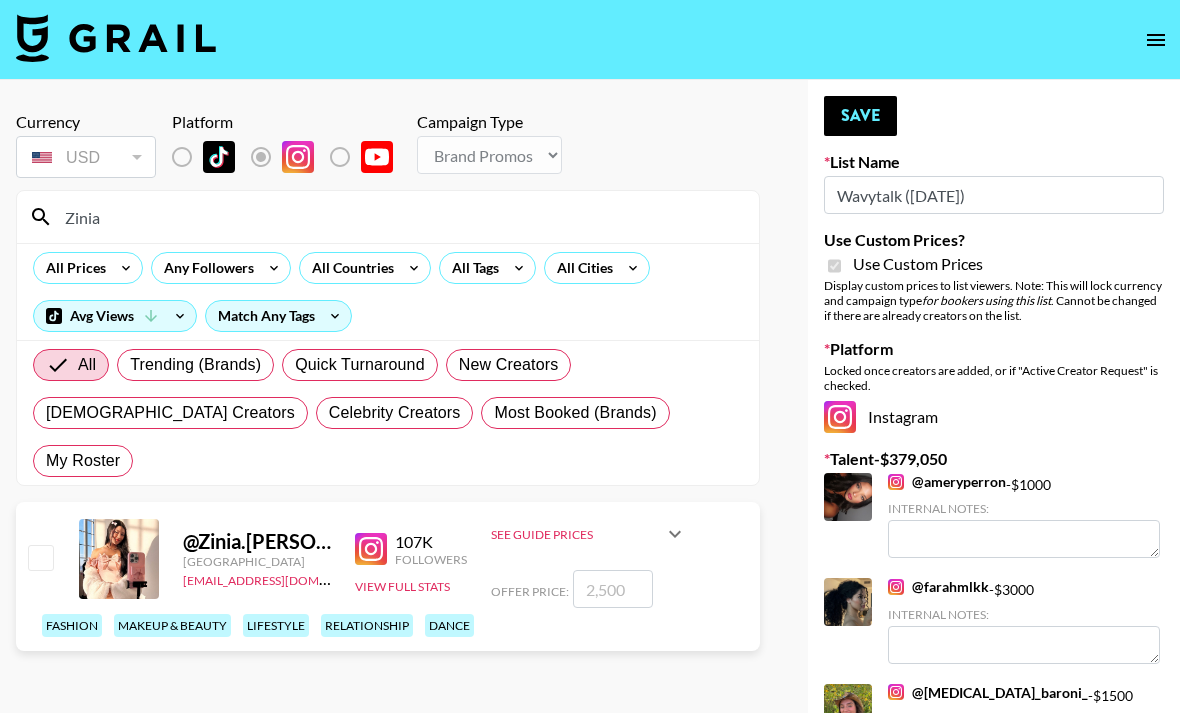 checkbox on "true" 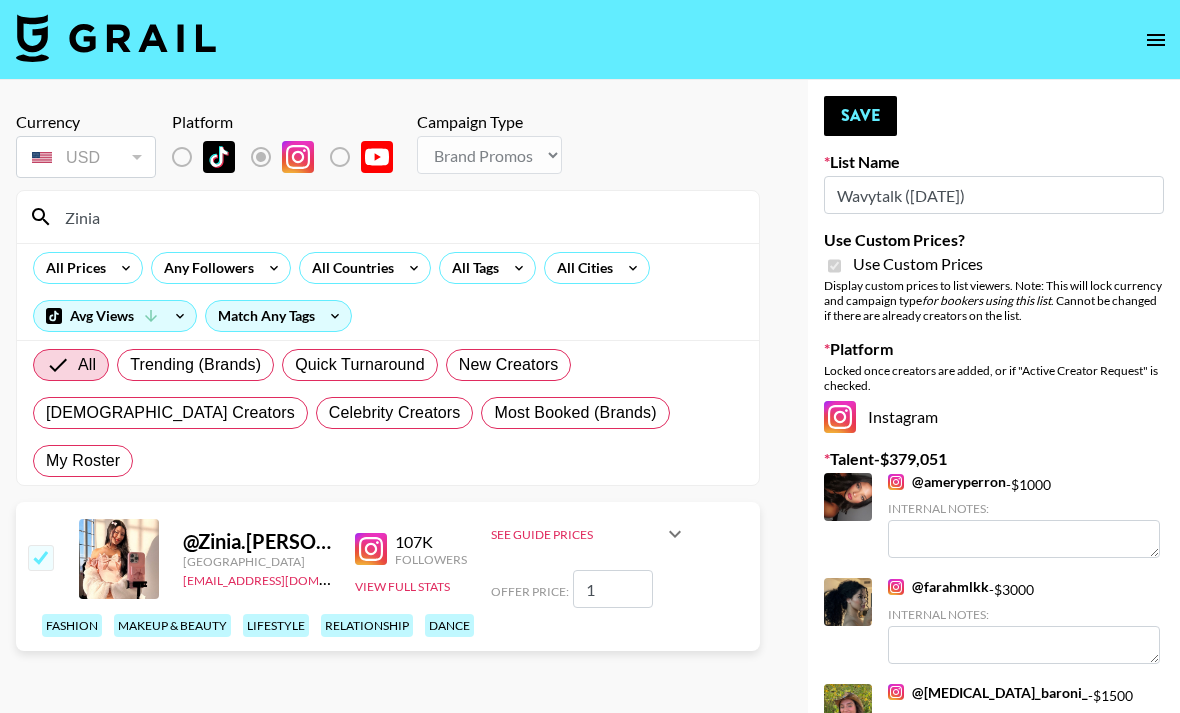 checkbox on "false" 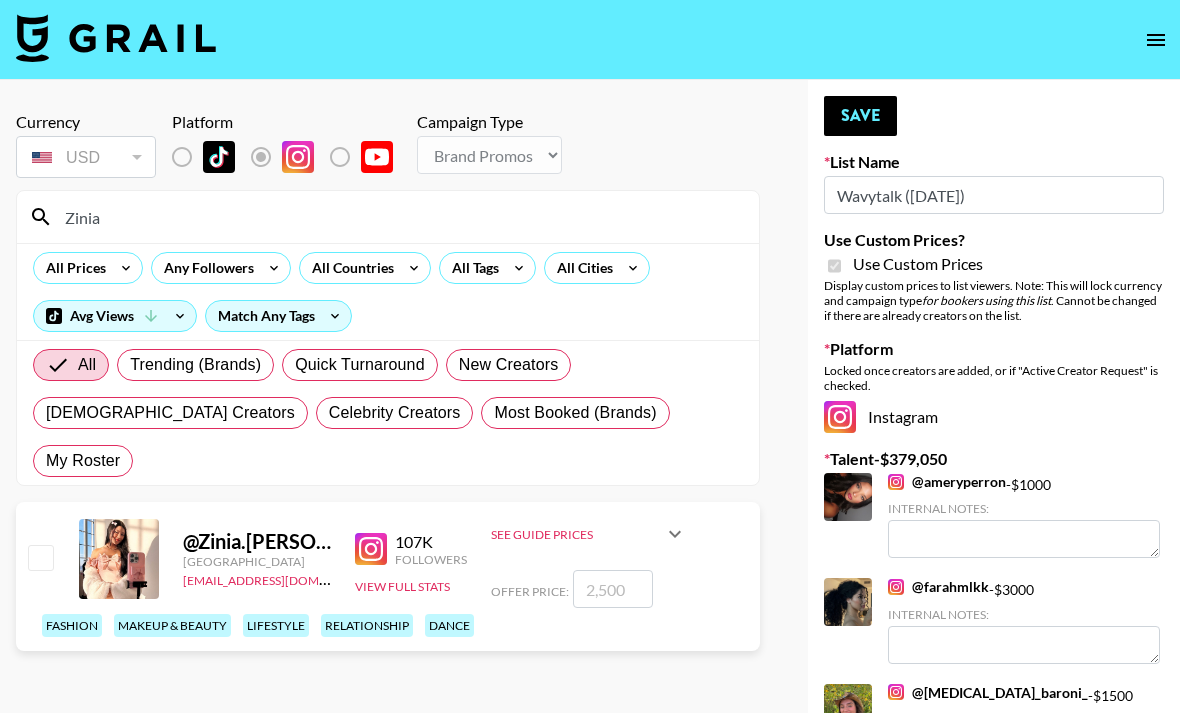 checkbox on "true" 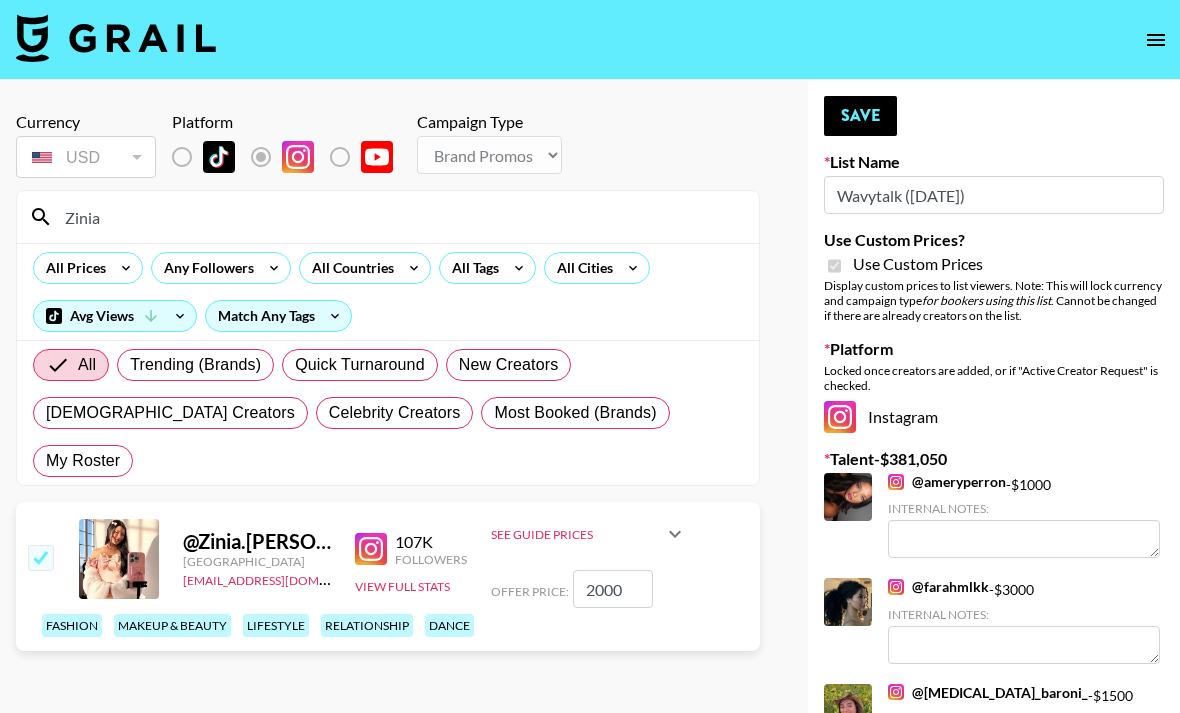 type on "2000" 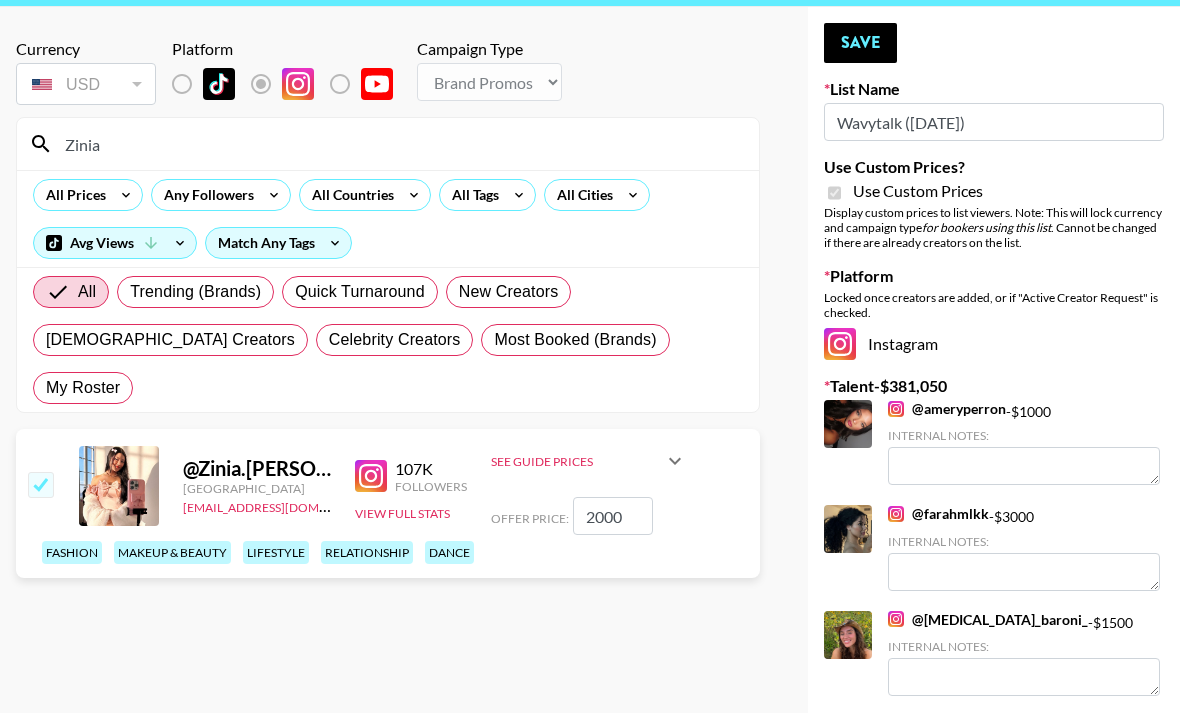 scroll, scrollTop: 74, scrollLeft: 0, axis: vertical 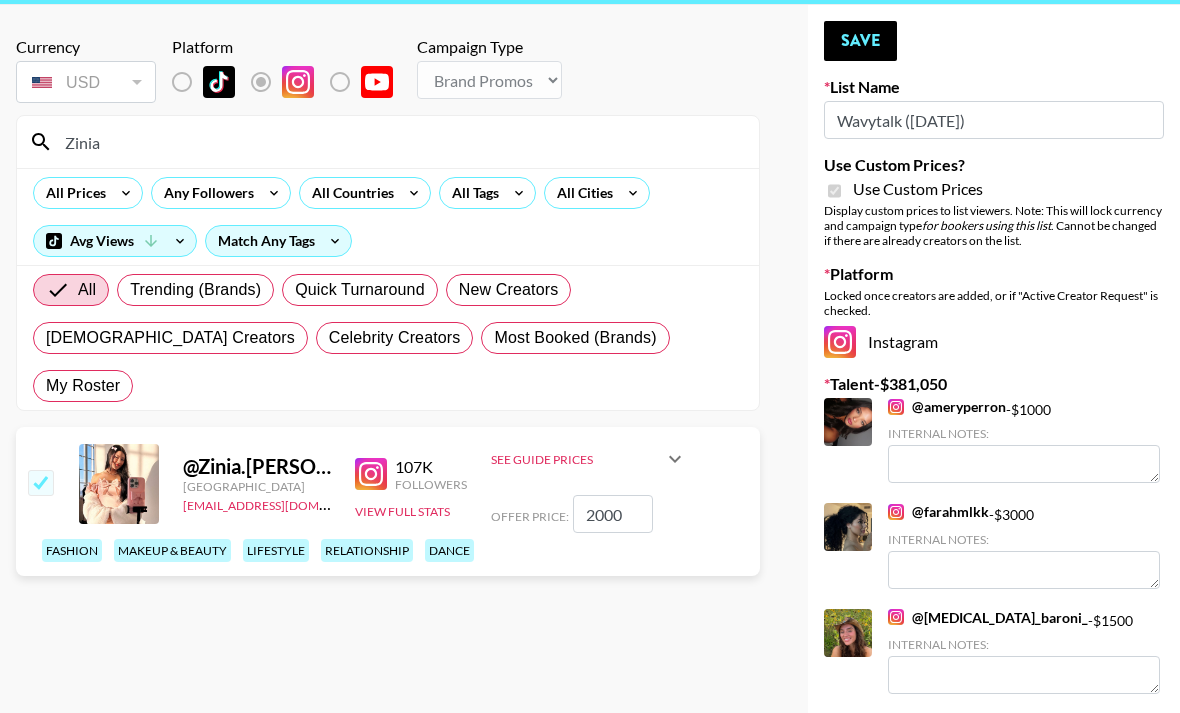click on "Zinia" at bounding box center (400, 143) 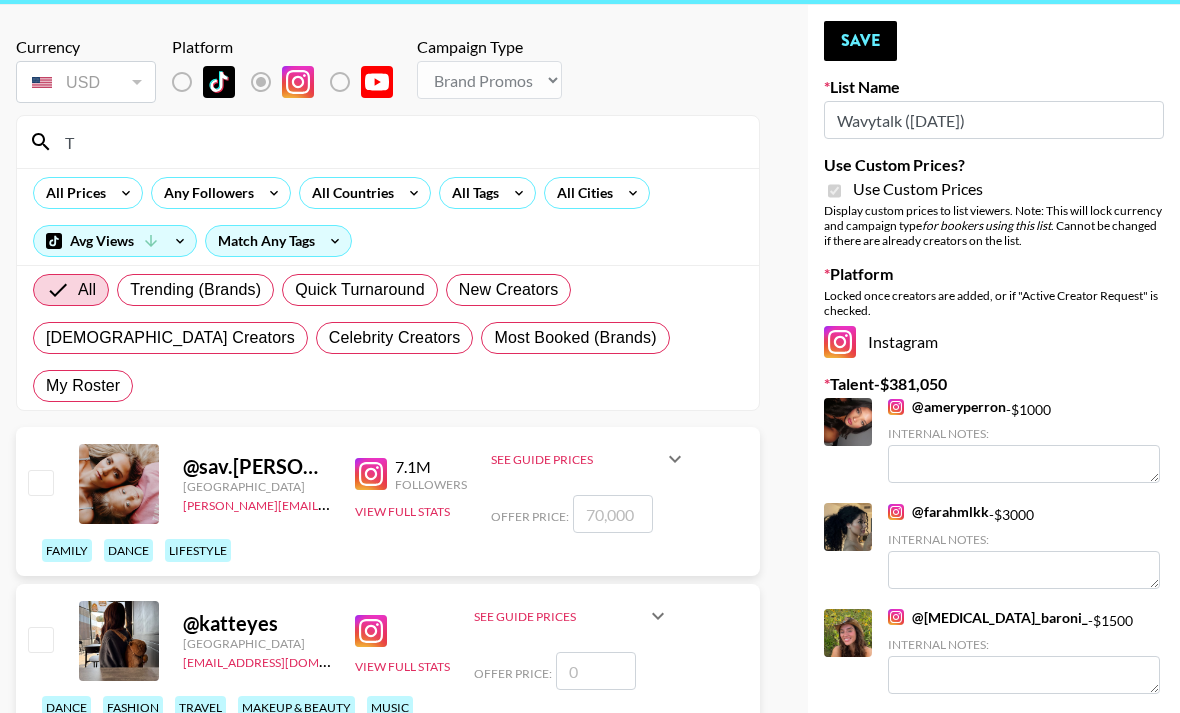 scroll, scrollTop: 75, scrollLeft: 0, axis: vertical 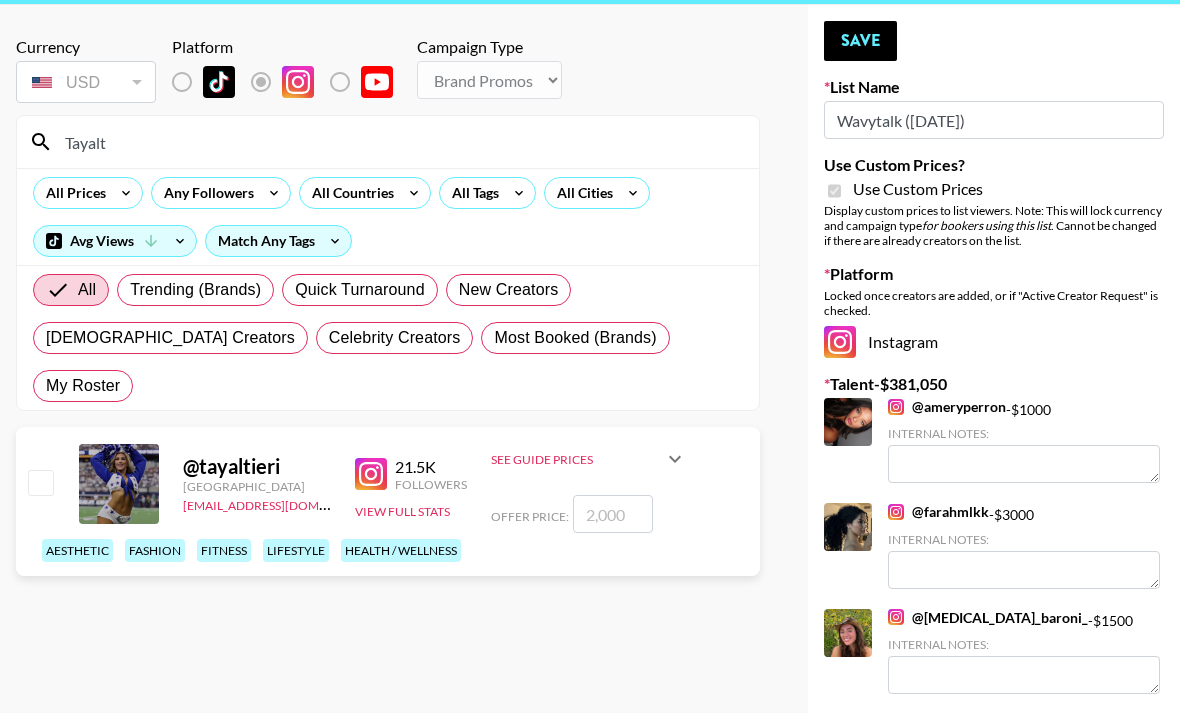 type on "Tayalt" 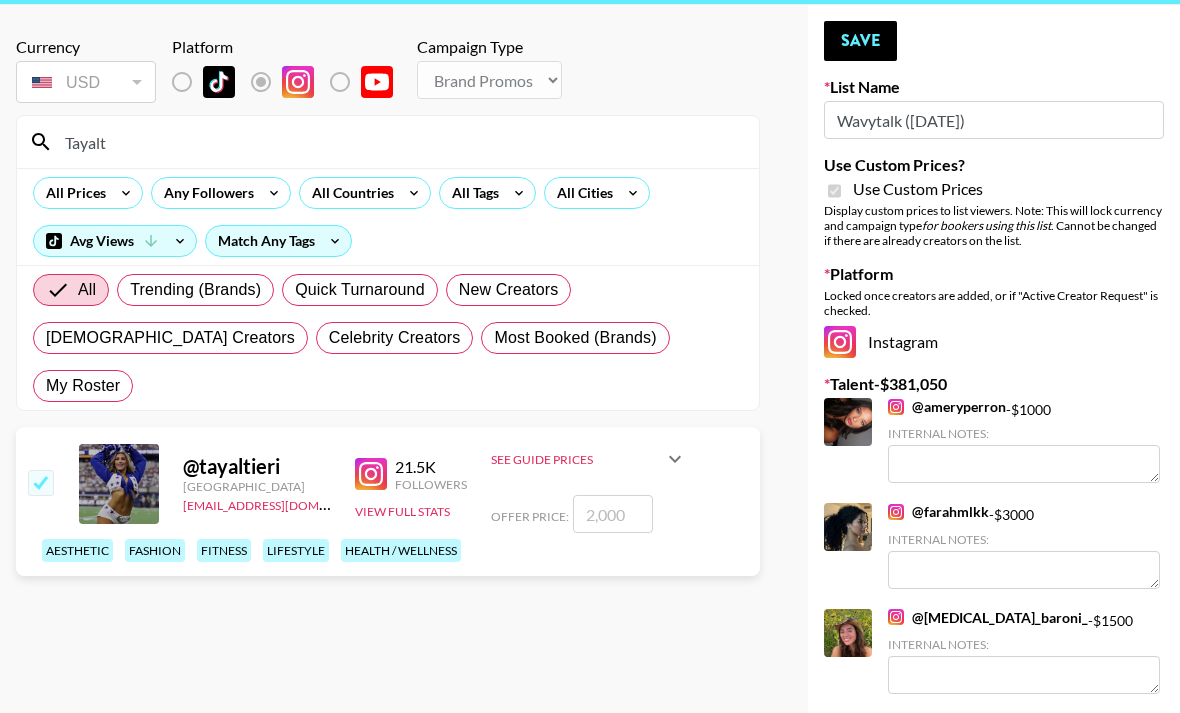checkbox on "true" 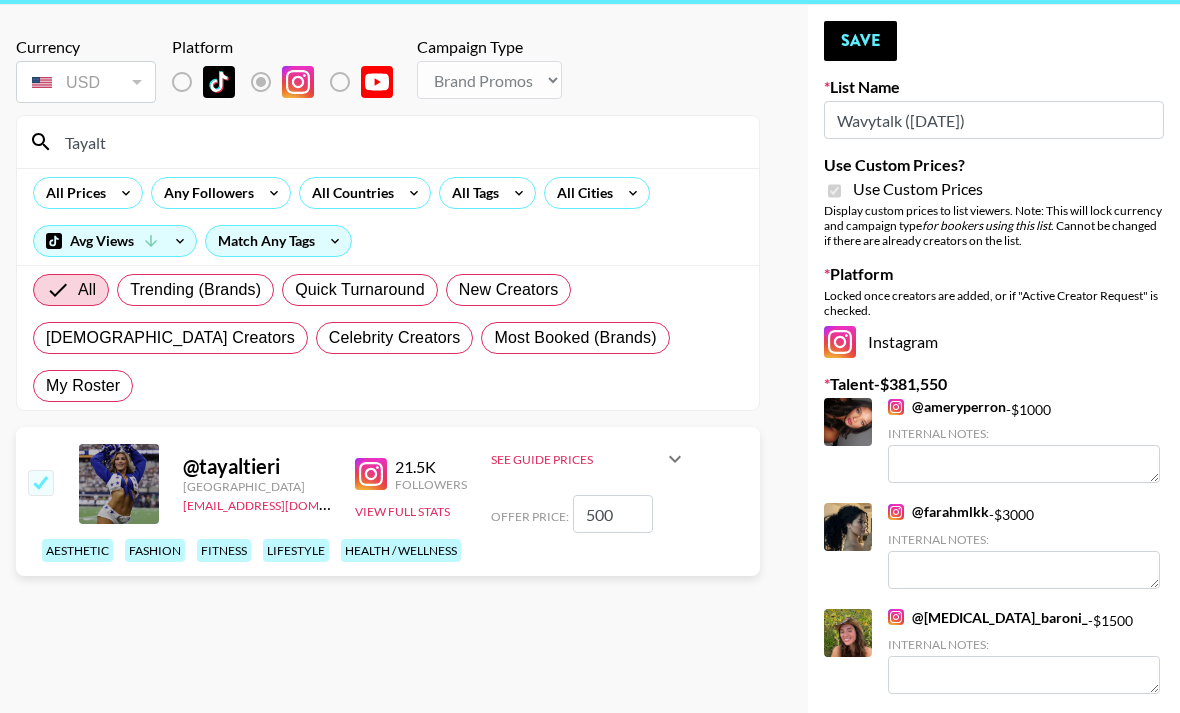 type on "500" 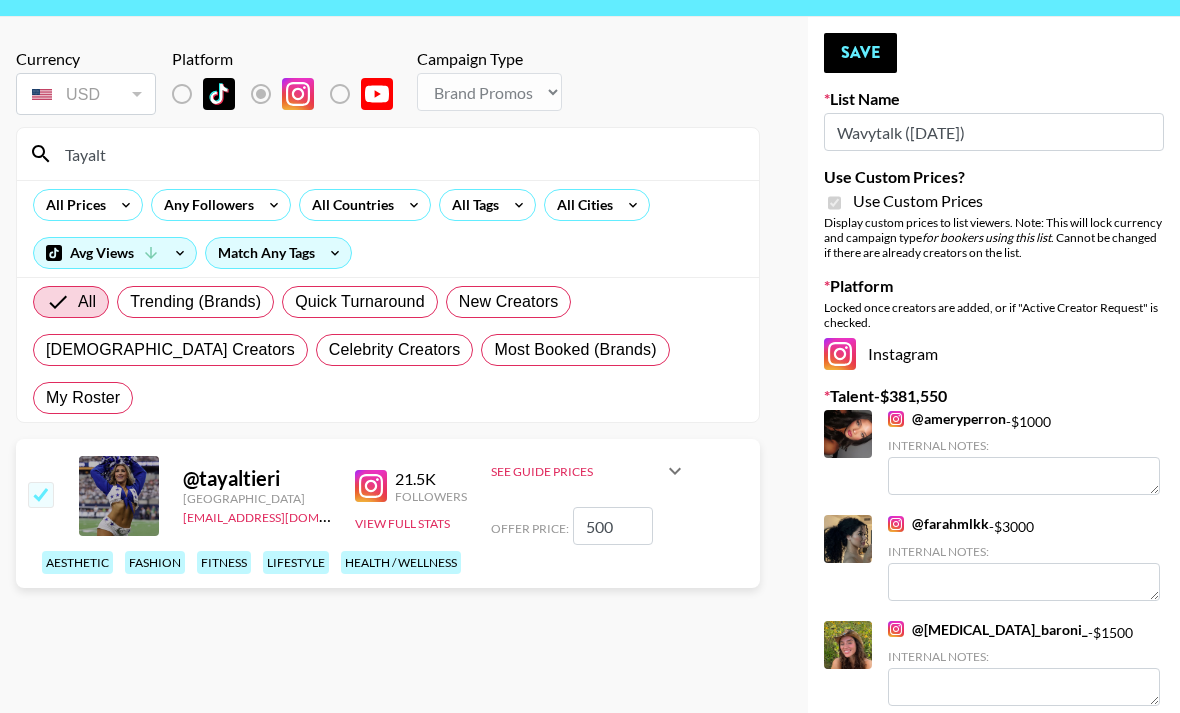 scroll, scrollTop: 45, scrollLeft: 0, axis: vertical 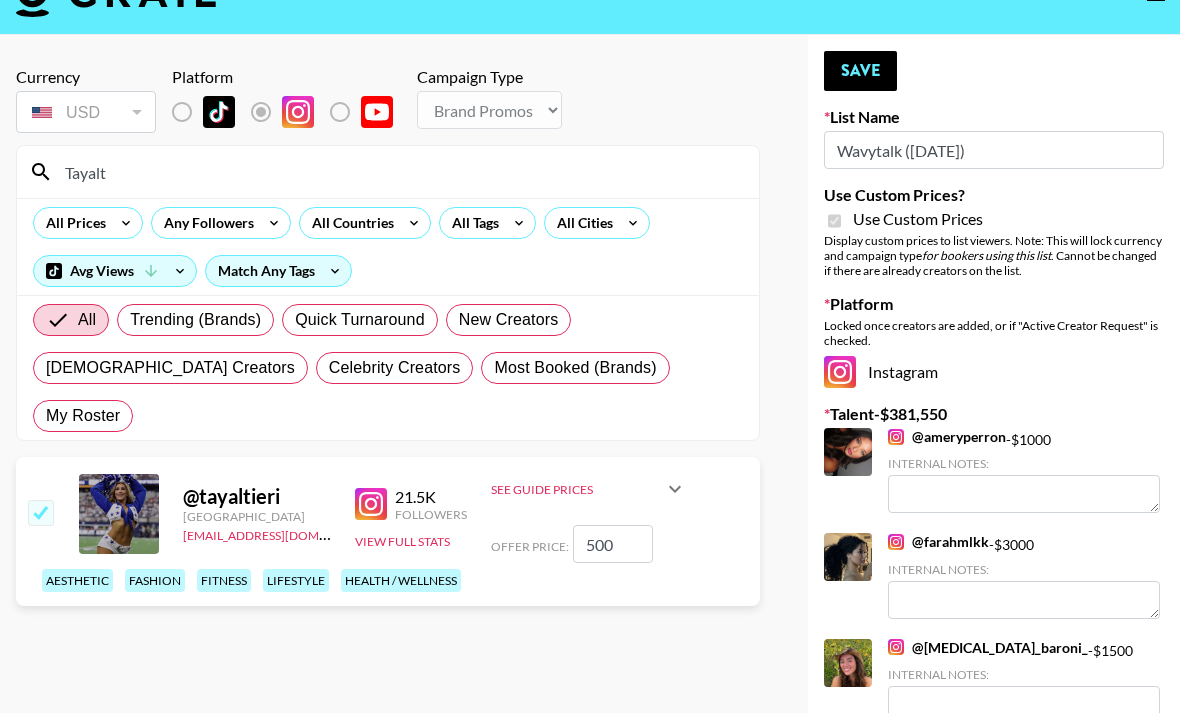 click on "Tayalt" at bounding box center (400, 172) 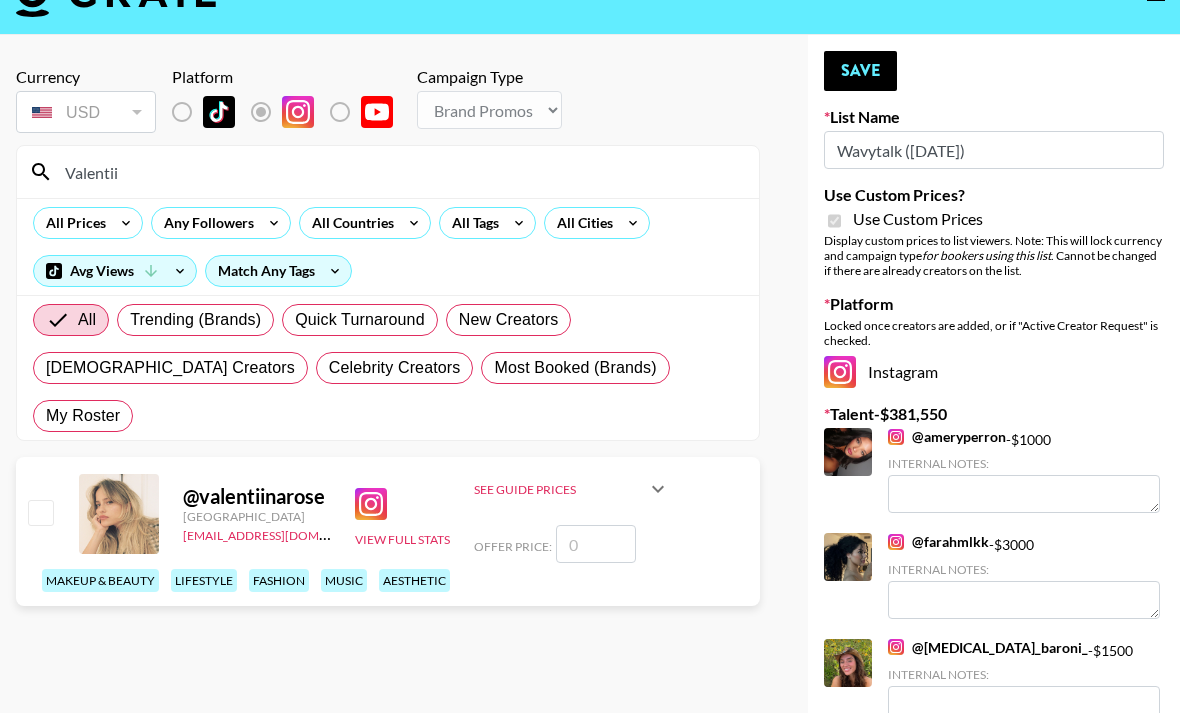 type on "Valentii" 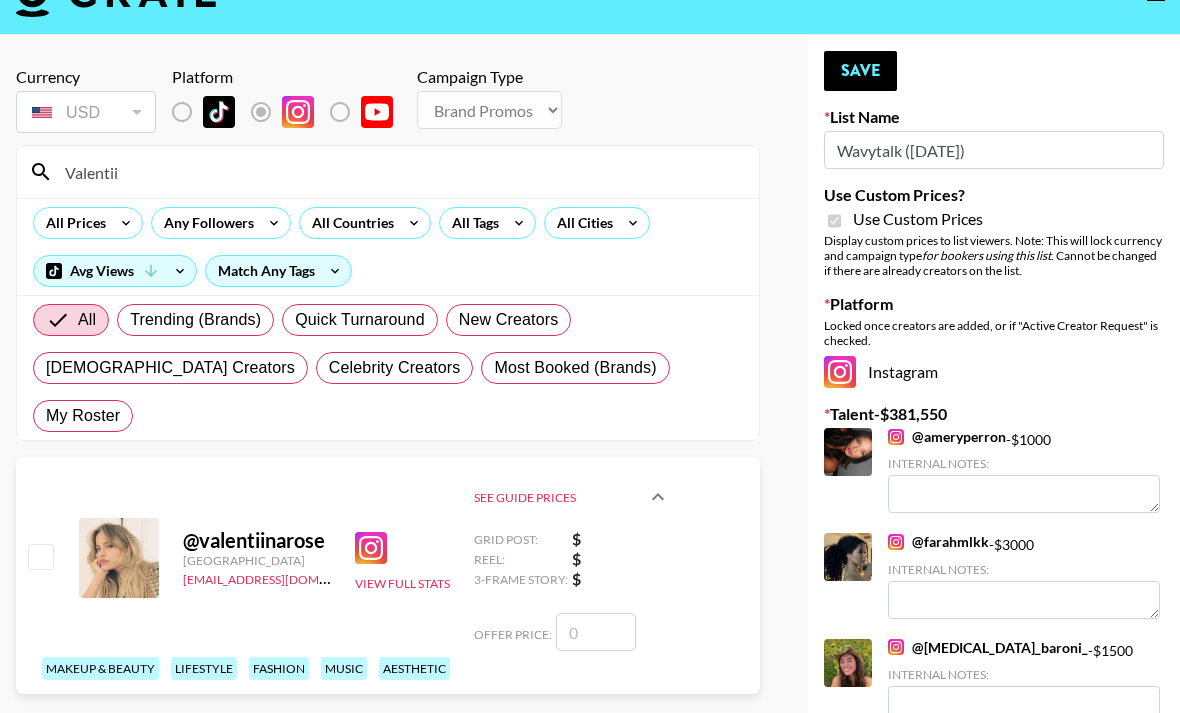 click 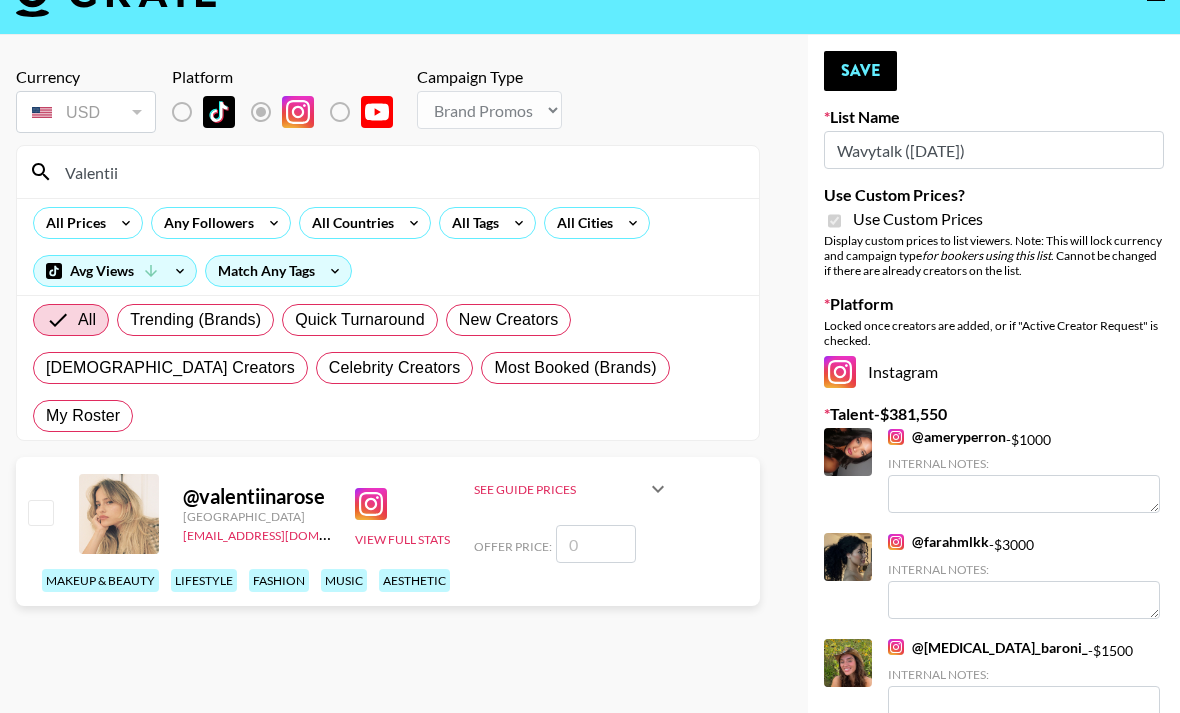 click at bounding box center (596, 544) 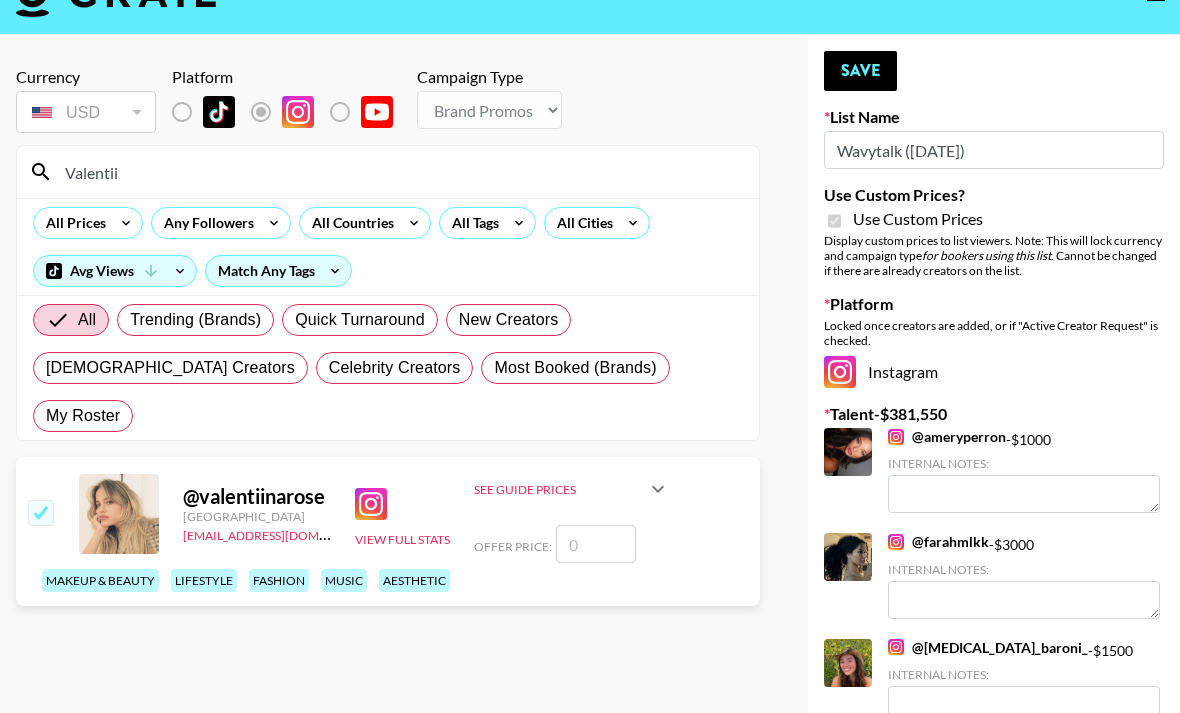 type on "2" 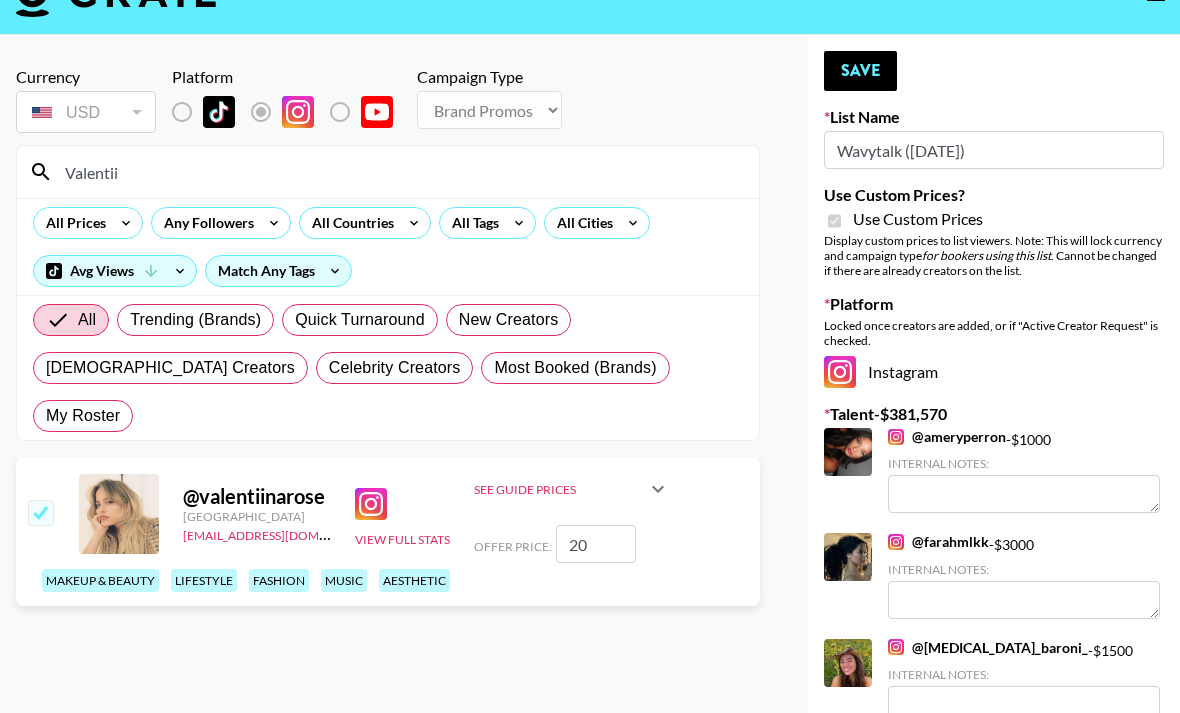 type on "2" 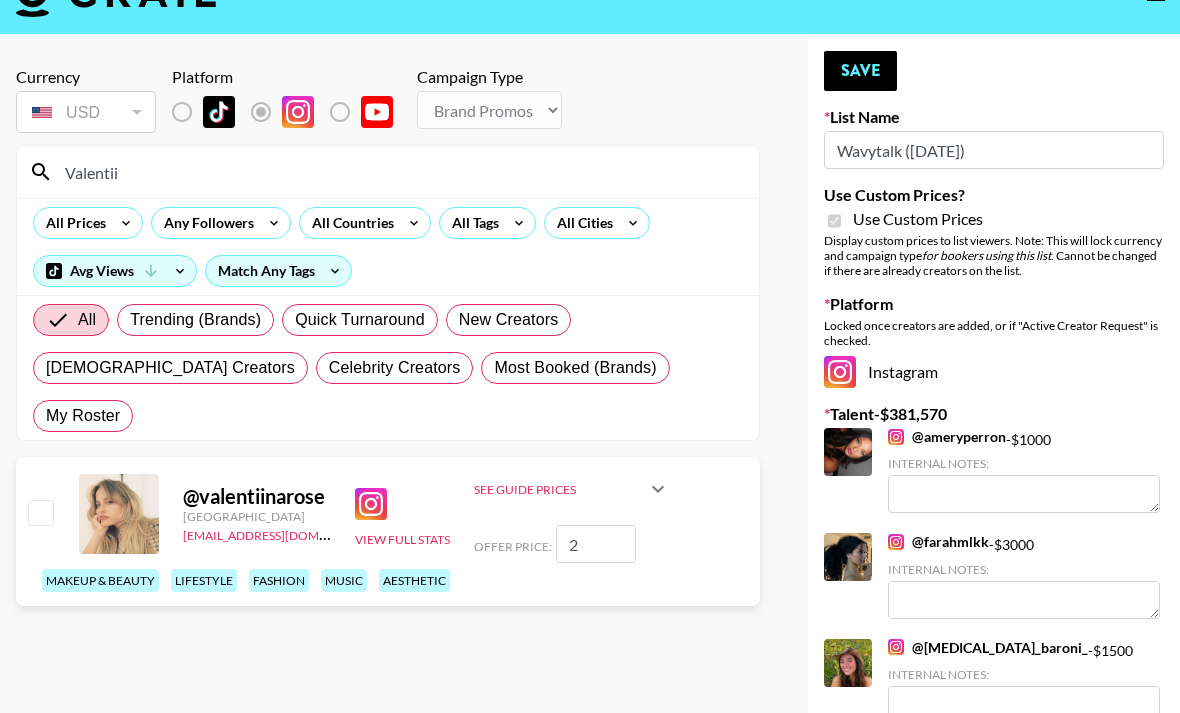 checkbox on "false" 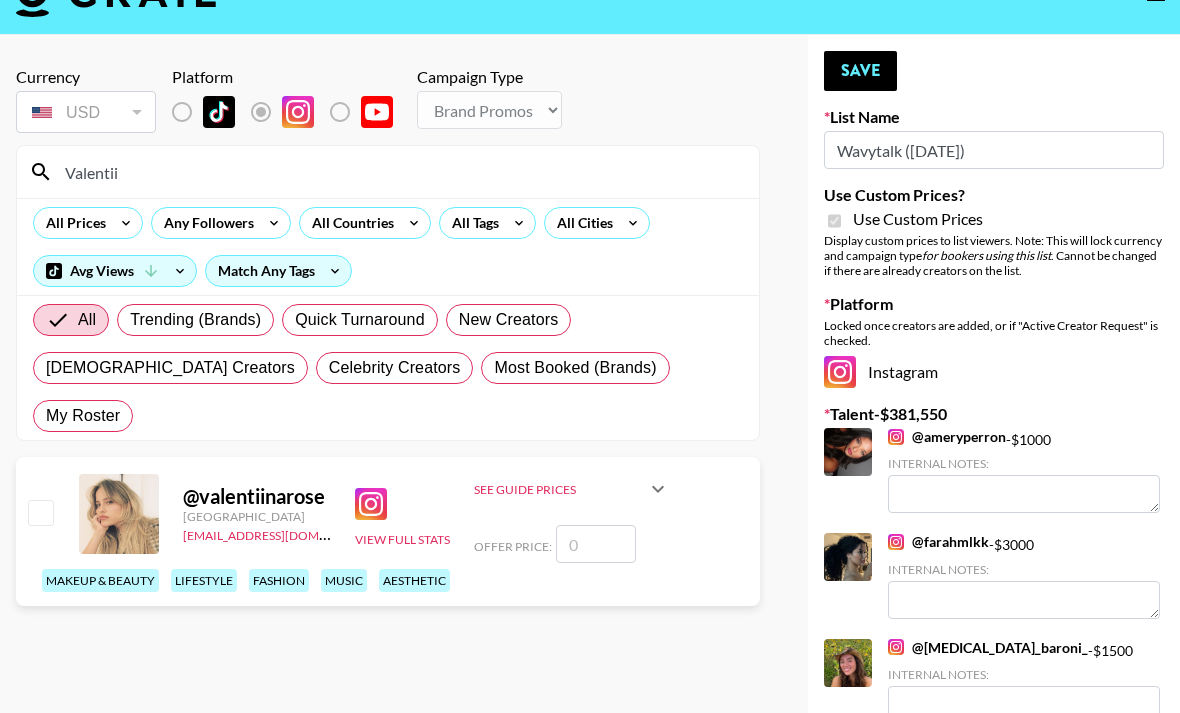 type on "1" 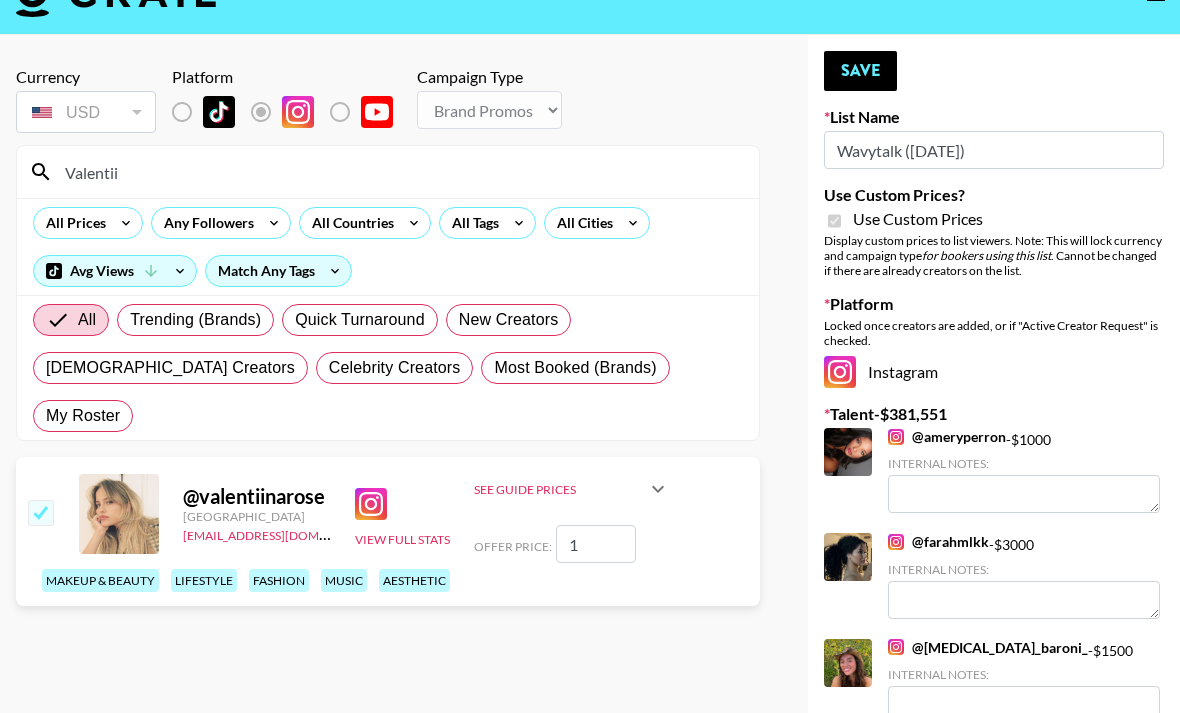 checkbox on "false" 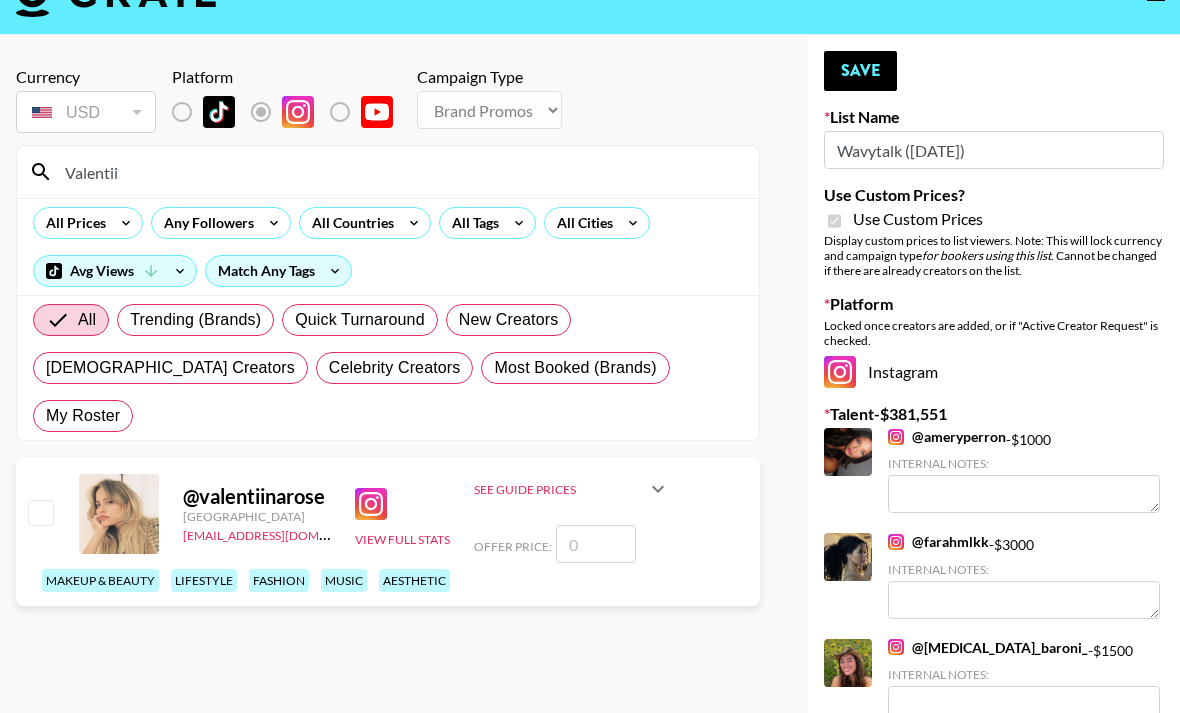 checkbox on "true" 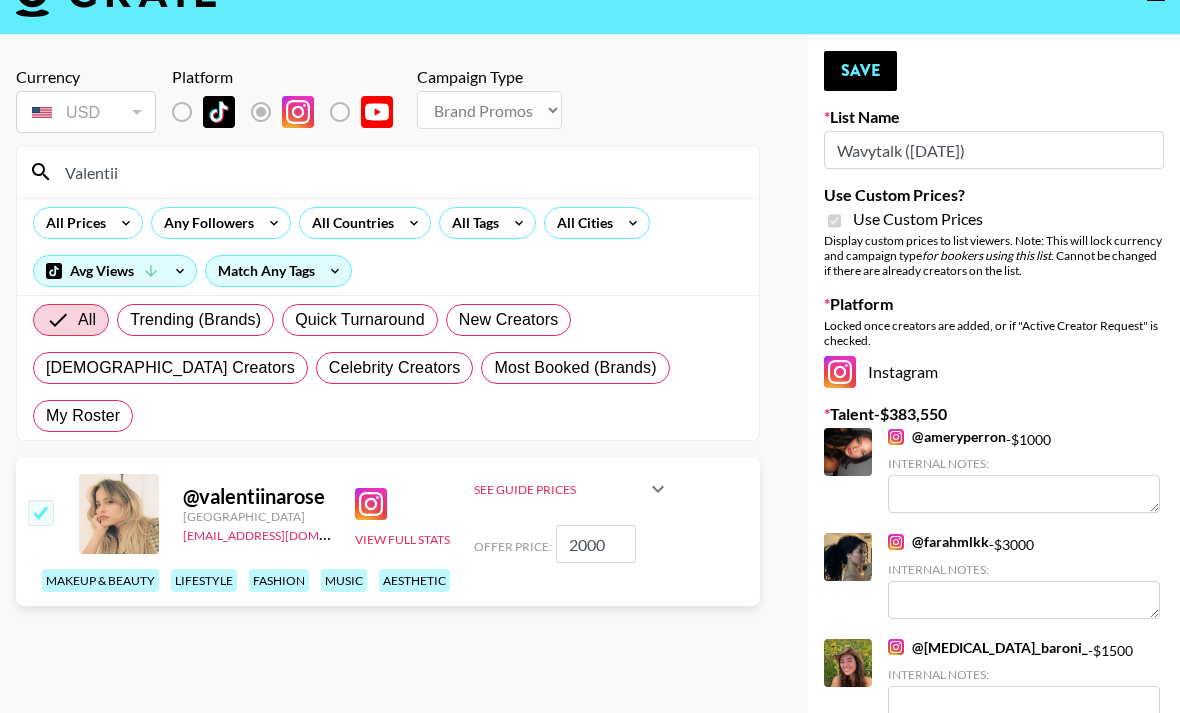 type on "2000" 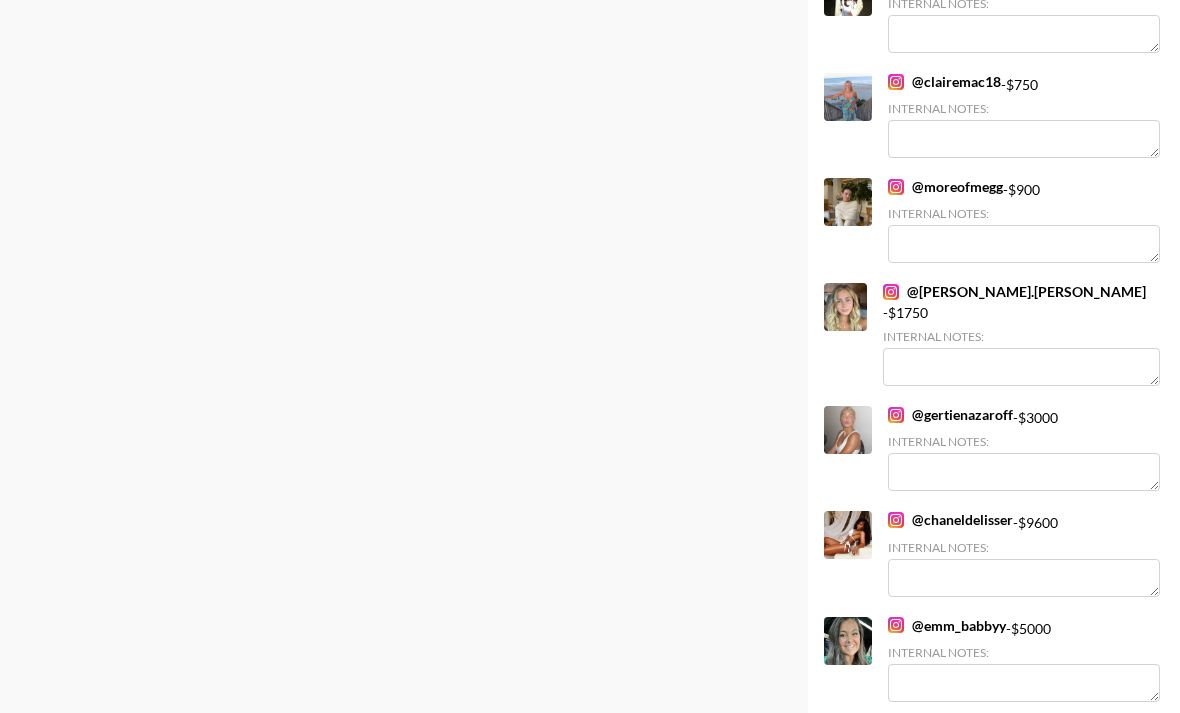 scroll, scrollTop: 12959, scrollLeft: 0, axis: vertical 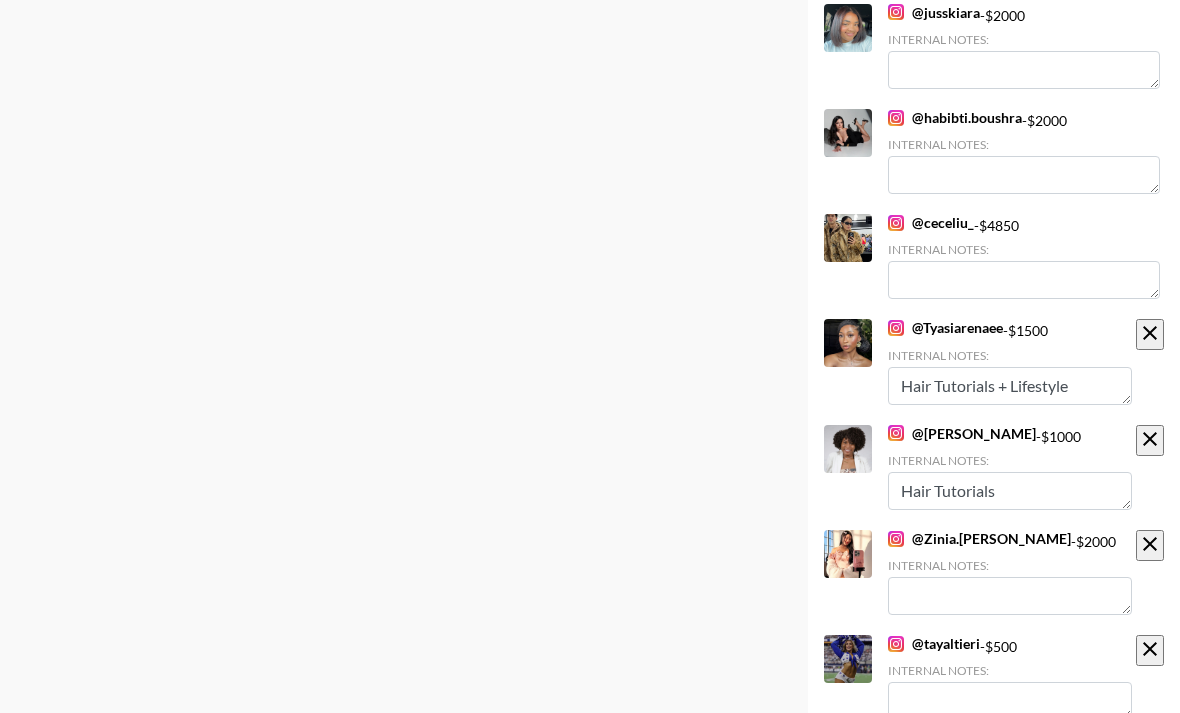 click at bounding box center [1010, 807] 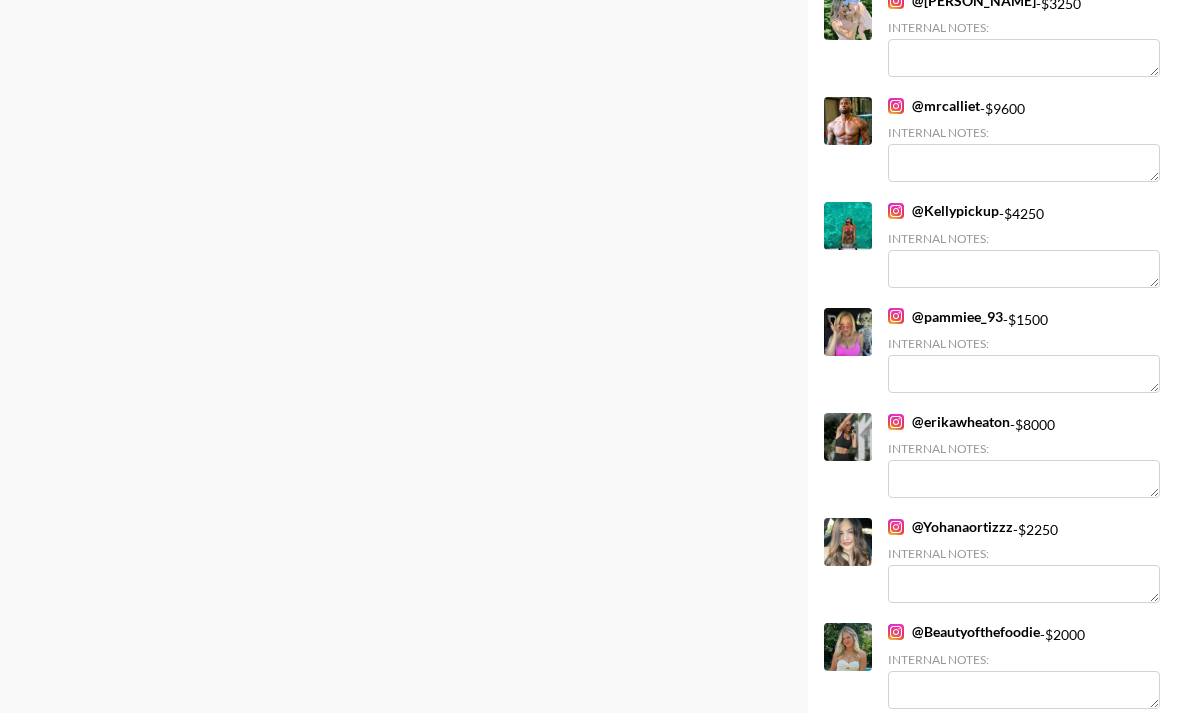 scroll, scrollTop: 0, scrollLeft: 0, axis: both 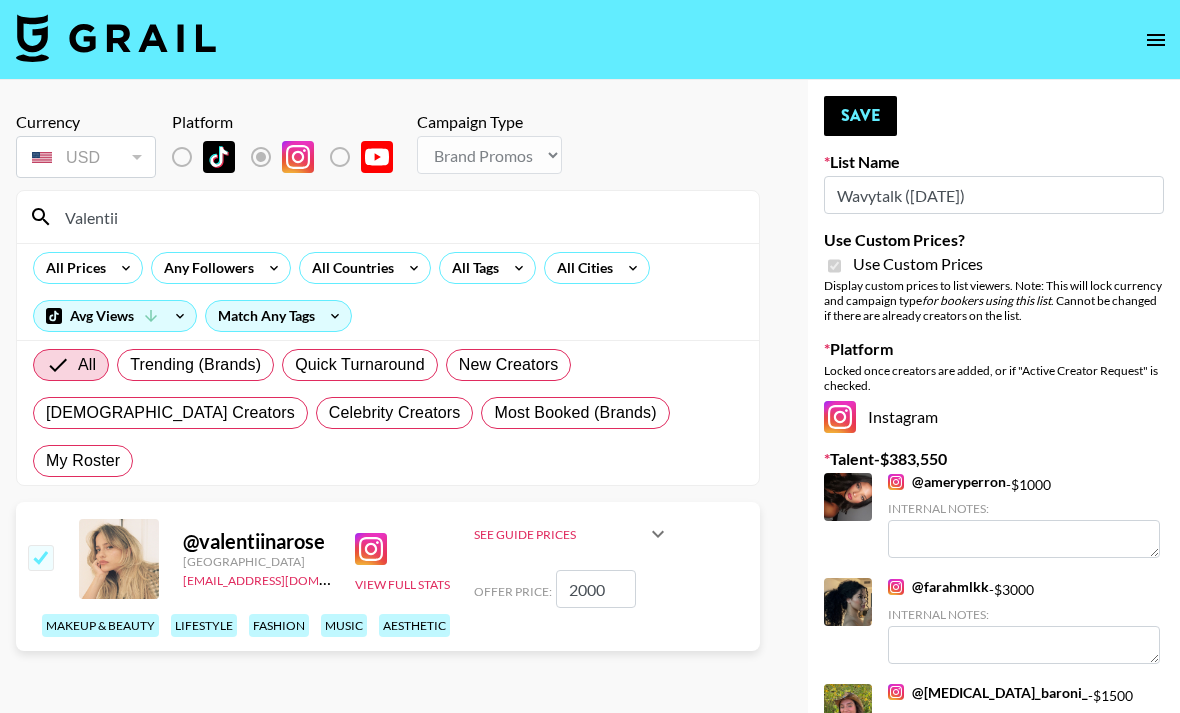 type on "Flexible Rates" 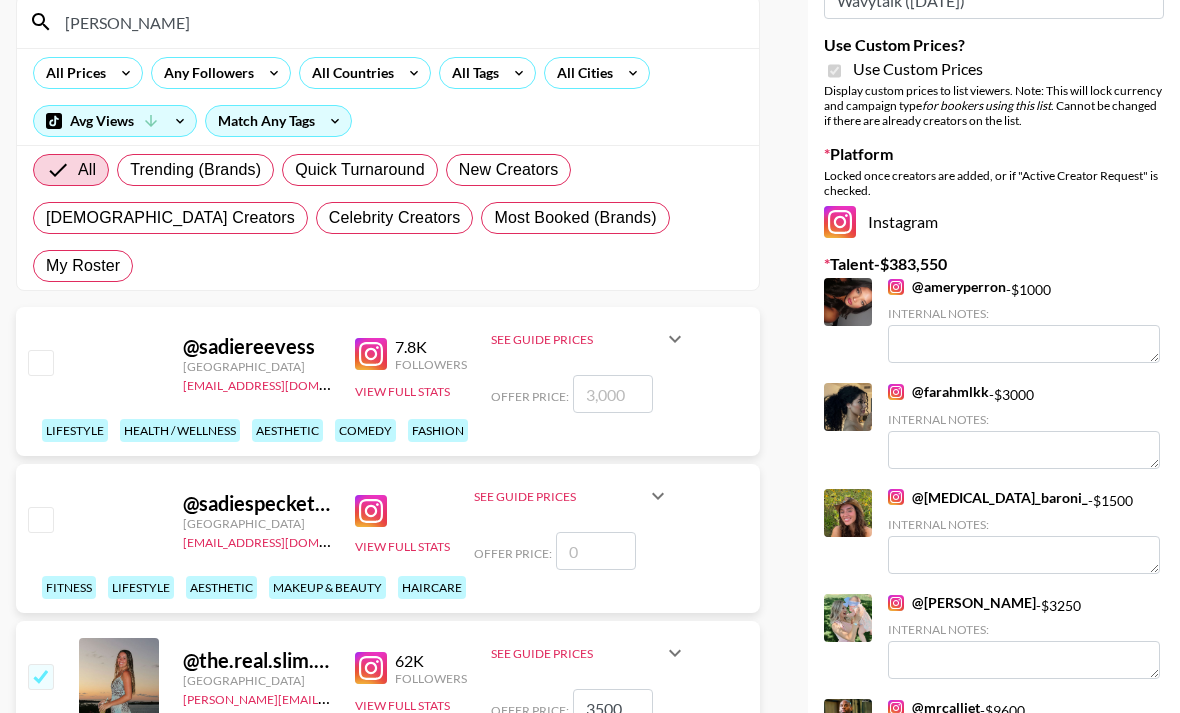 scroll, scrollTop: 149, scrollLeft: 0, axis: vertical 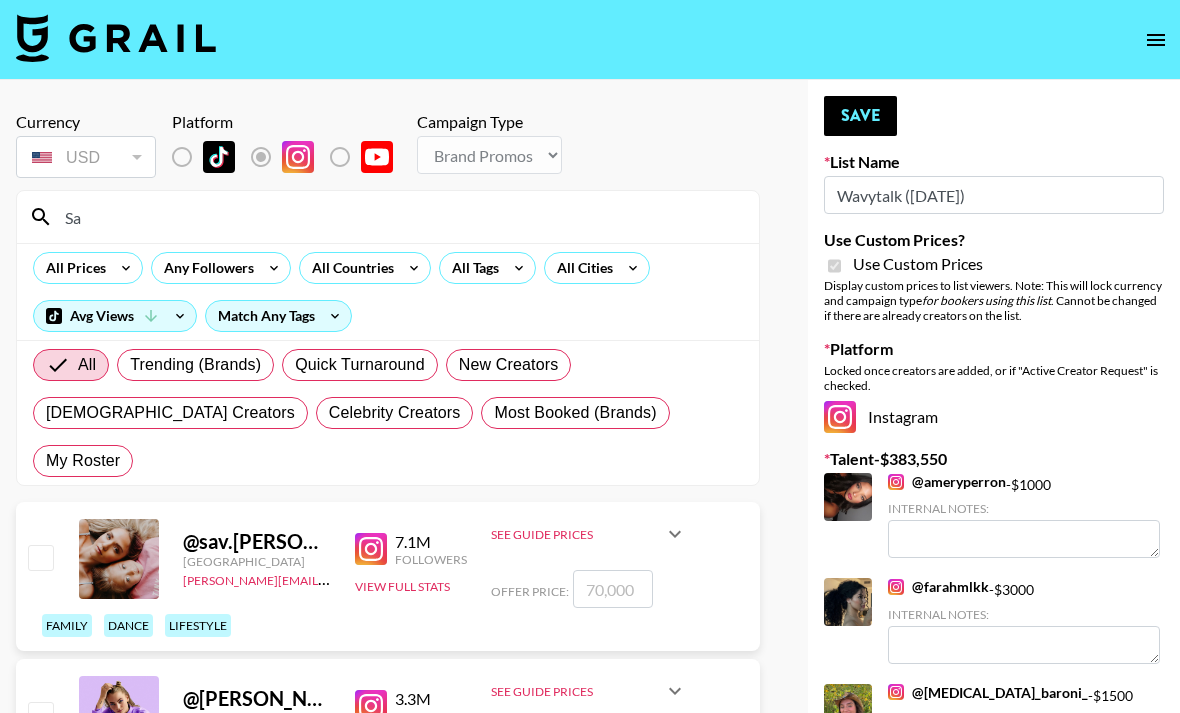 type on "S" 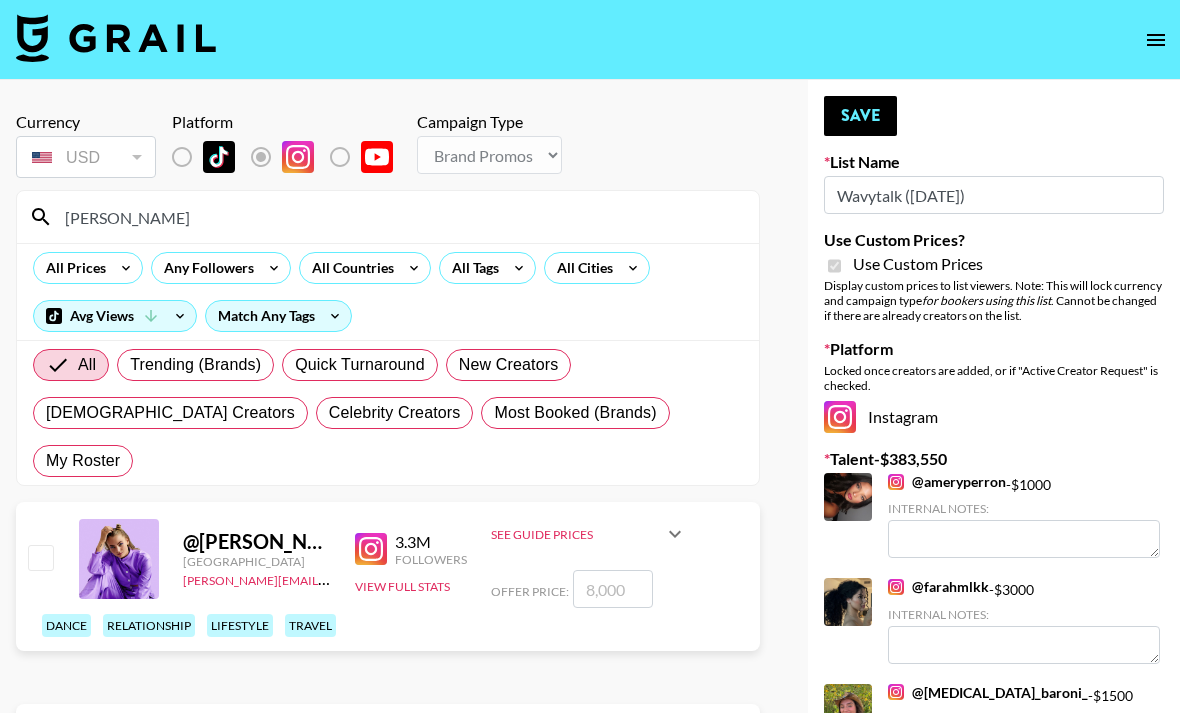 scroll, scrollTop: 149, scrollLeft: 0, axis: vertical 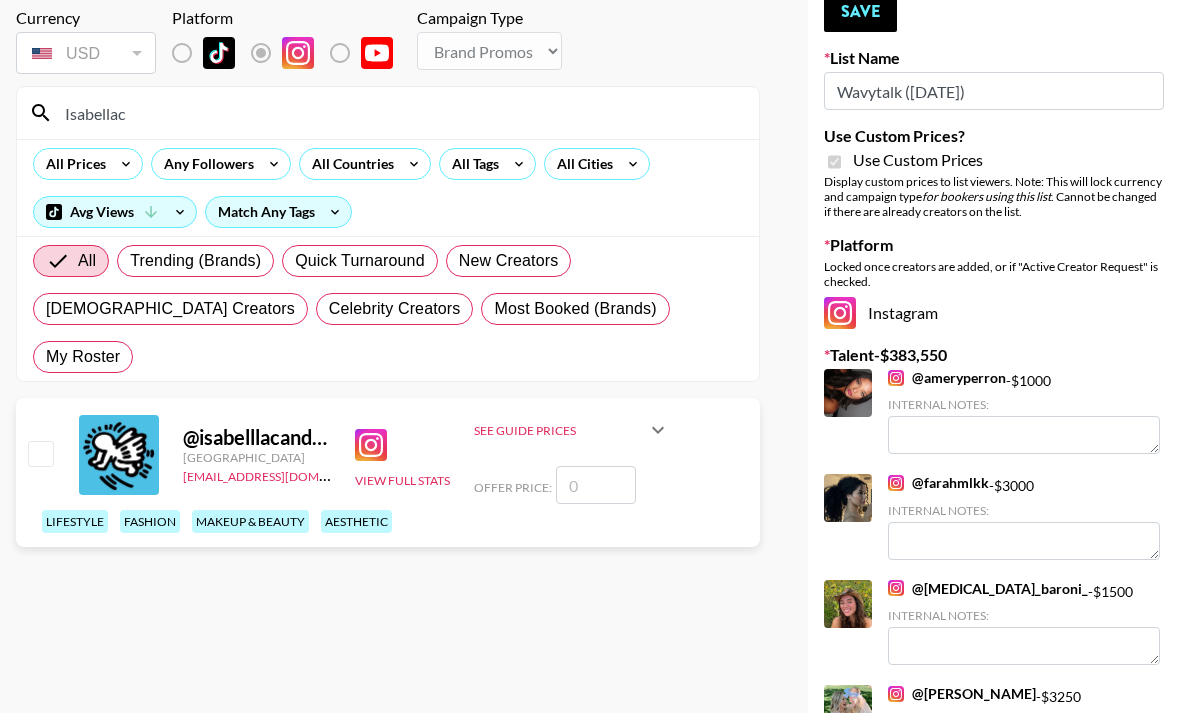 type on "Isabellac" 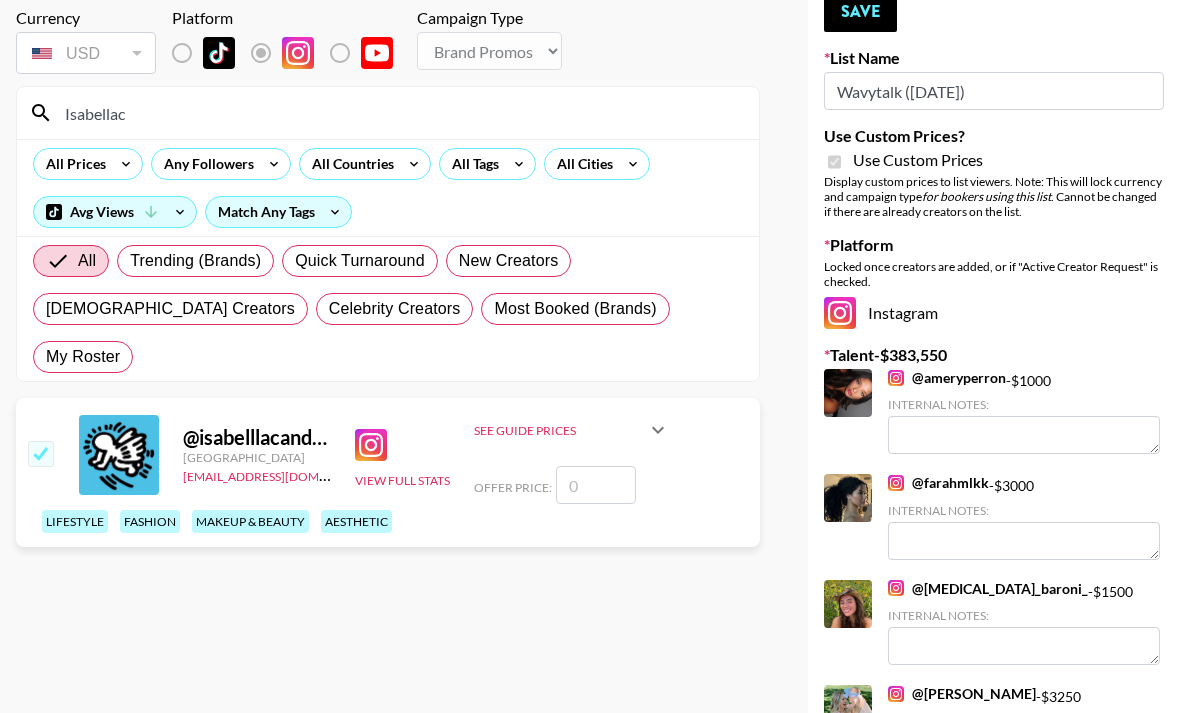 checkbox on "true" 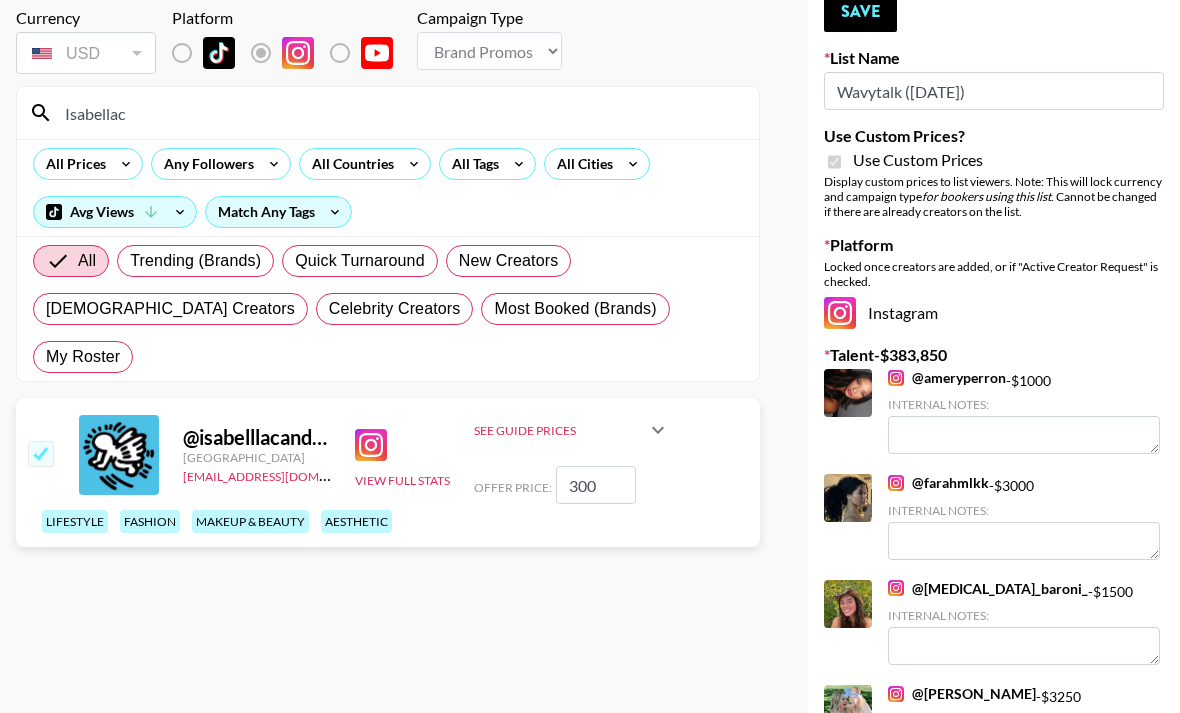 type on "300" 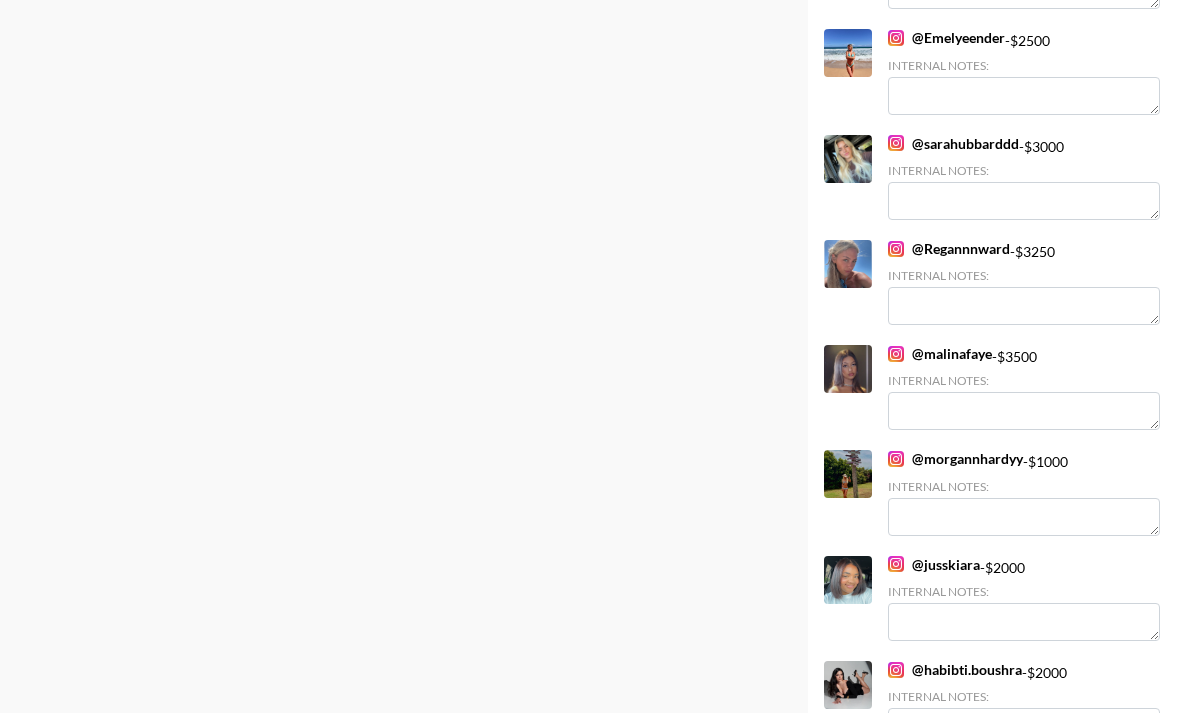 scroll, scrollTop: 13064, scrollLeft: 0, axis: vertical 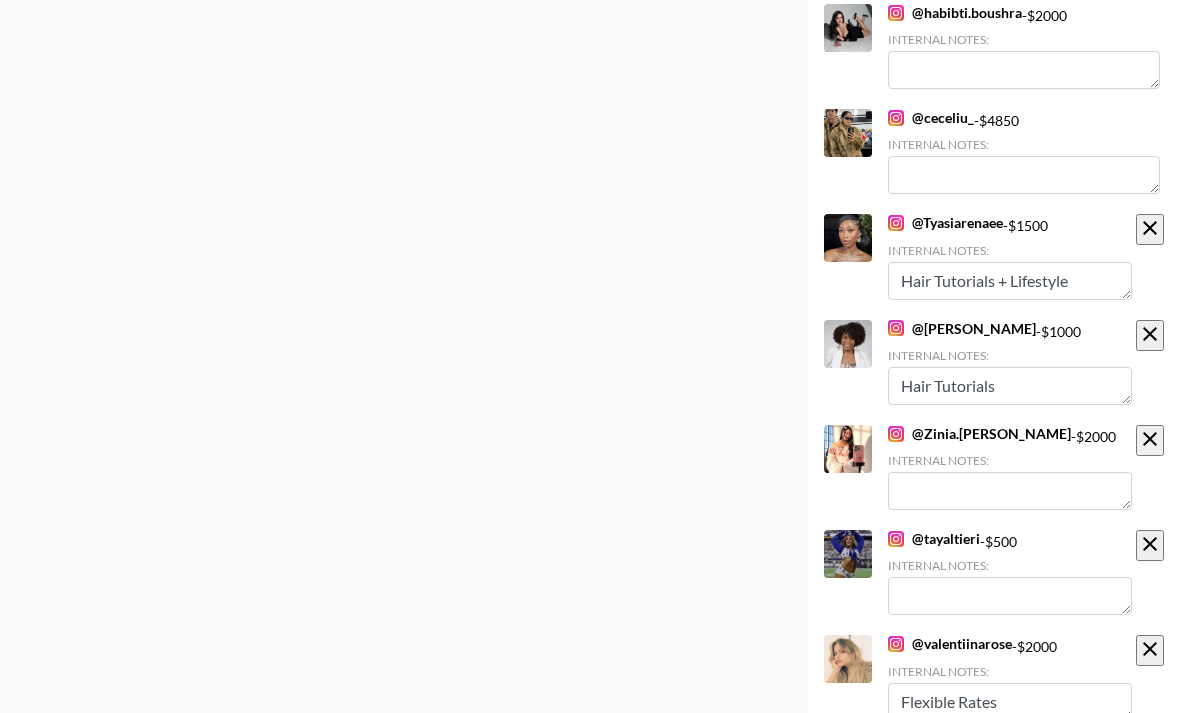 click at bounding box center (1010, 807) 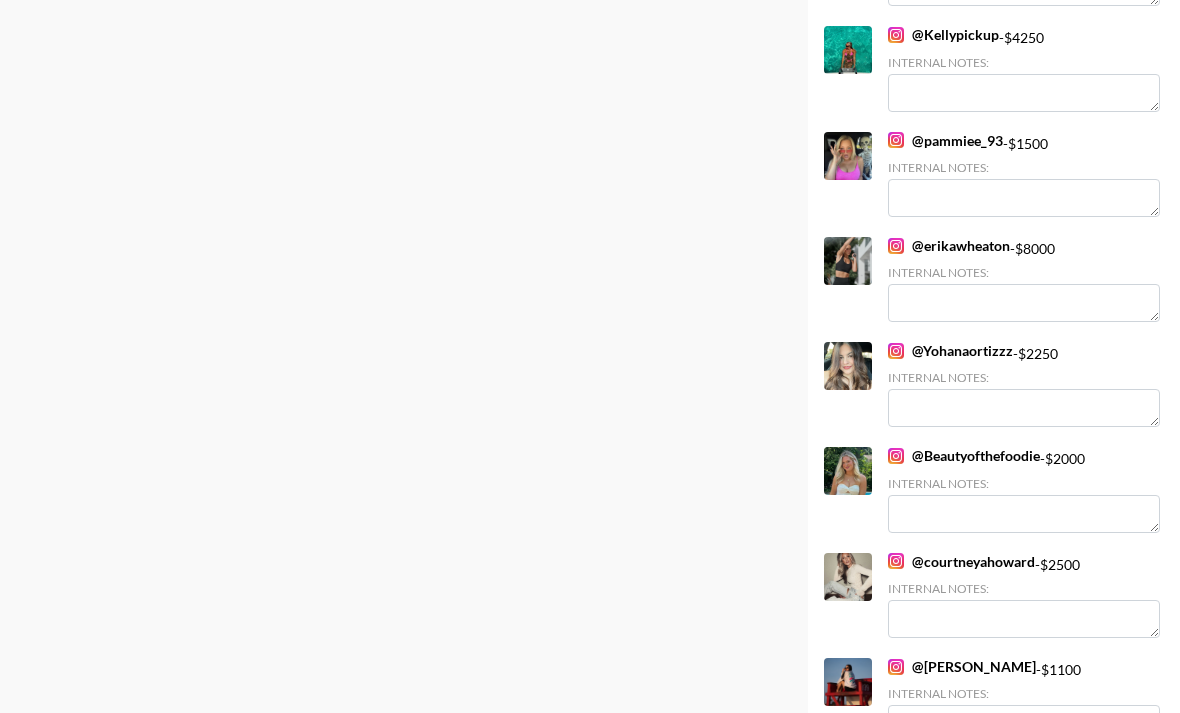 scroll, scrollTop: 0, scrollLeft: 0, axis: both 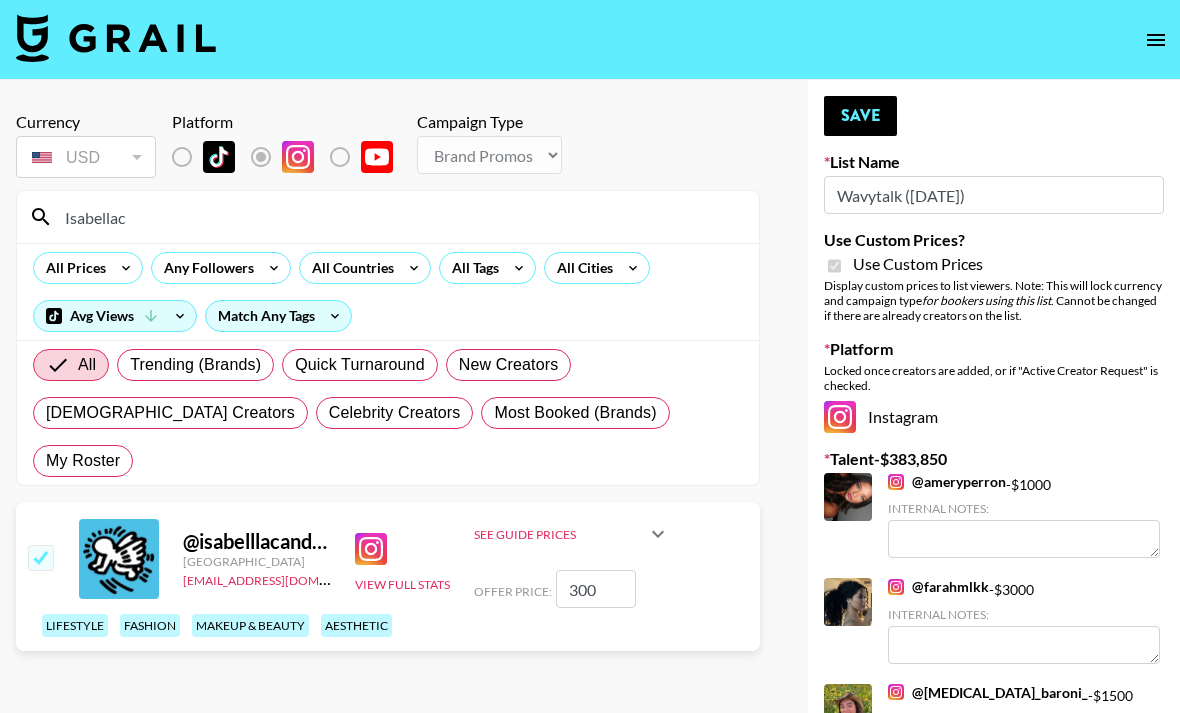 type on "Flexible and open to PR" 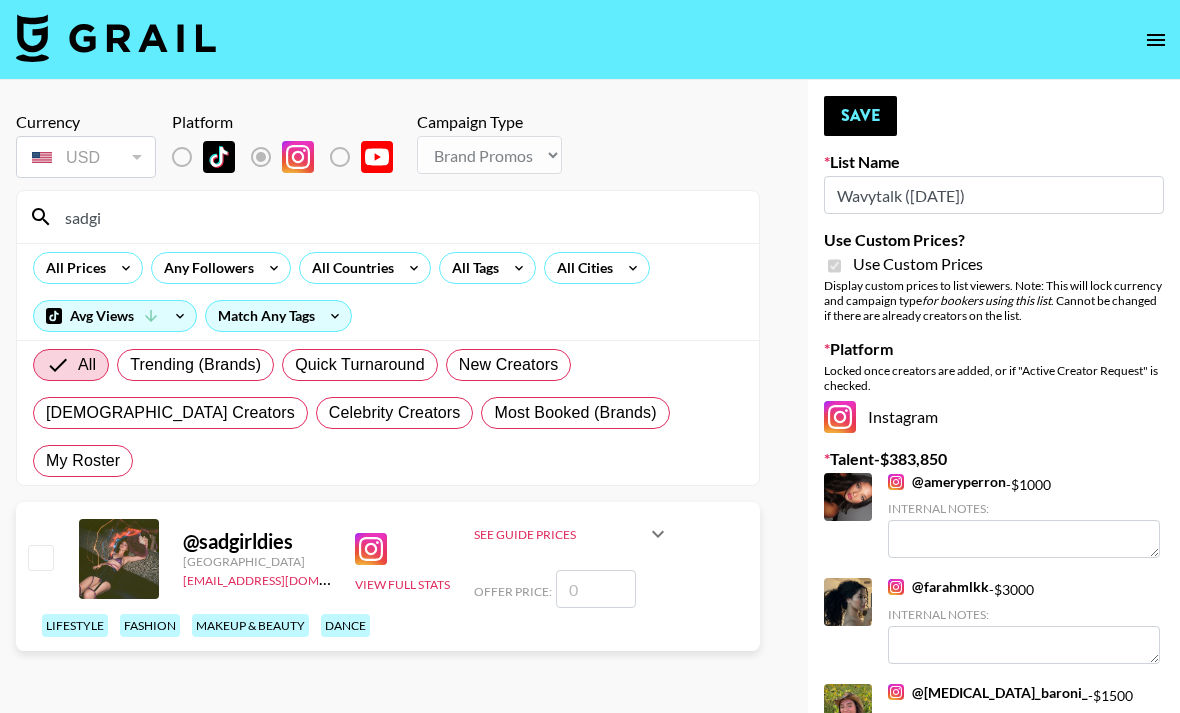 type on "sadgi" 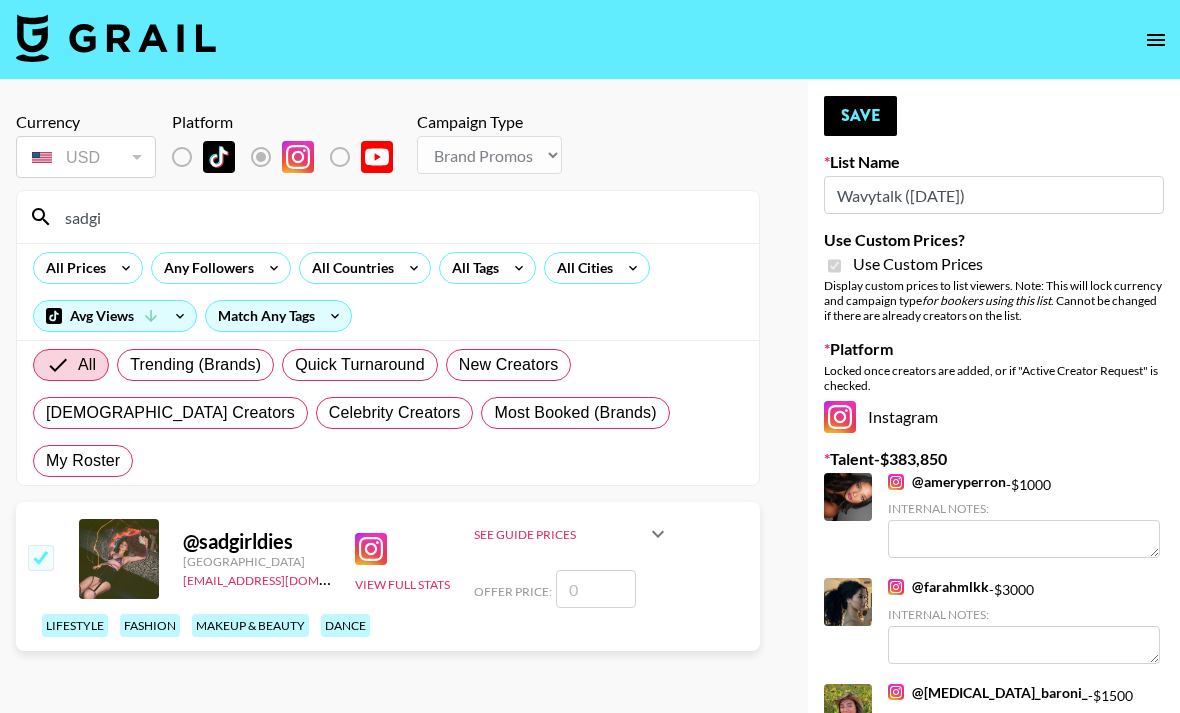 checkbox on "true" 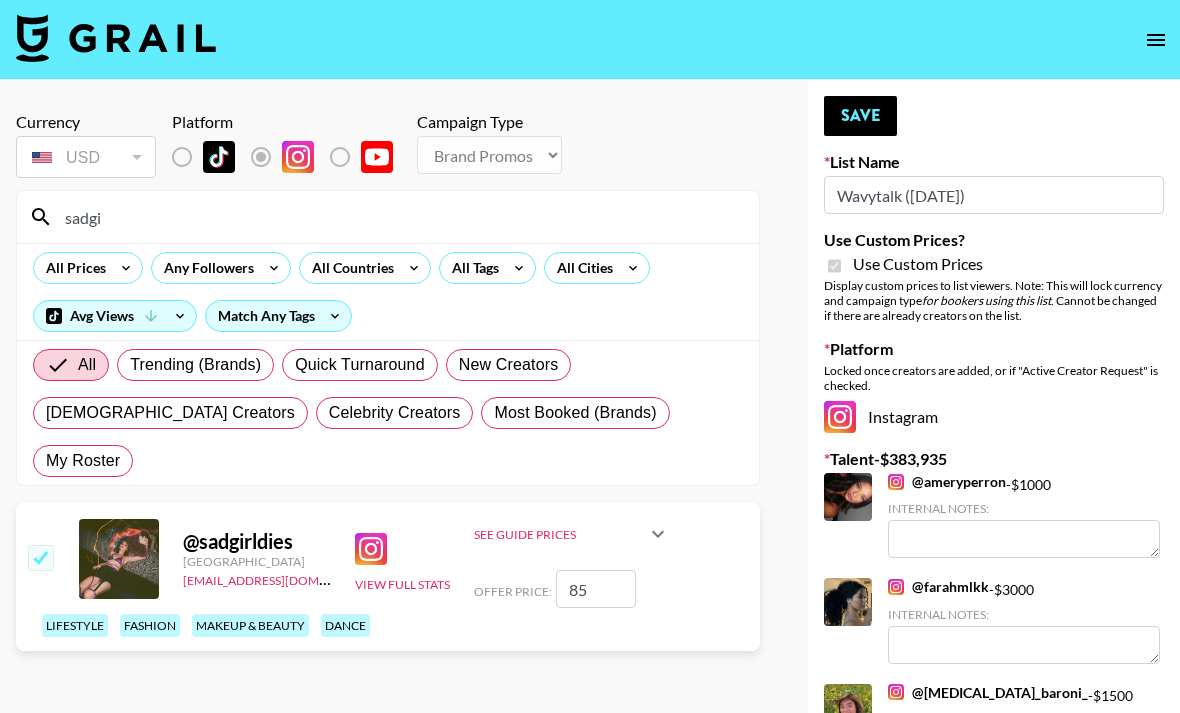 type on "850" 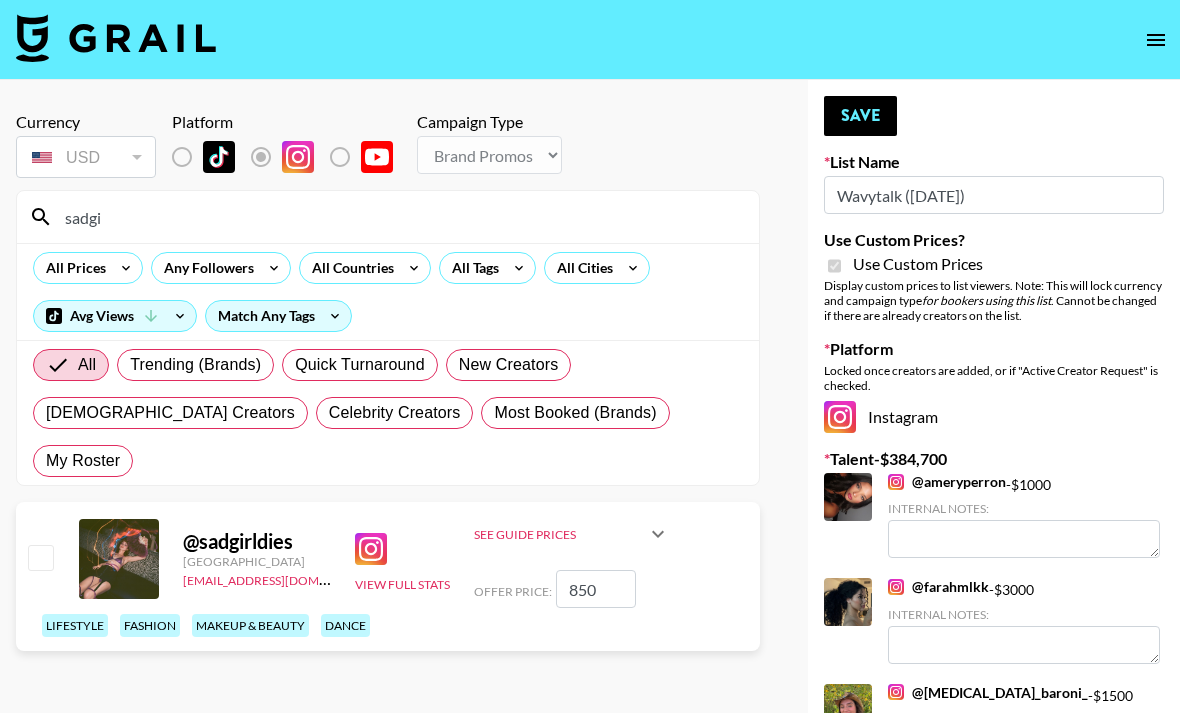 checkbox on "false" 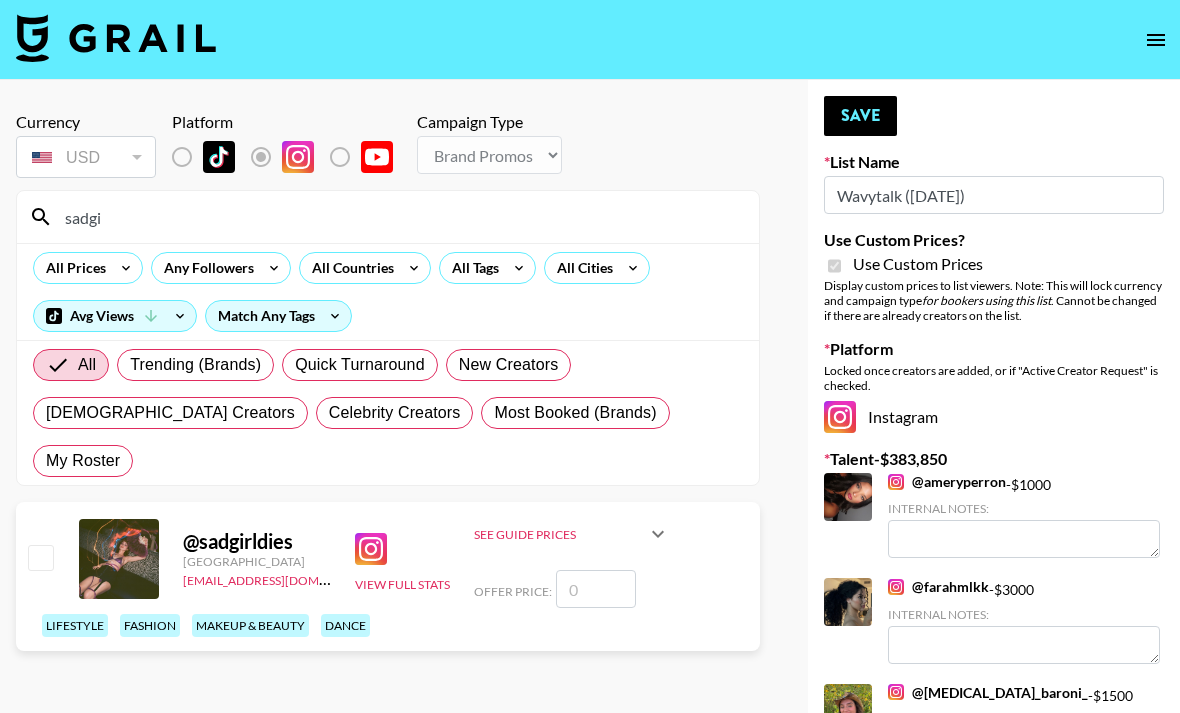 checkbox on "true" 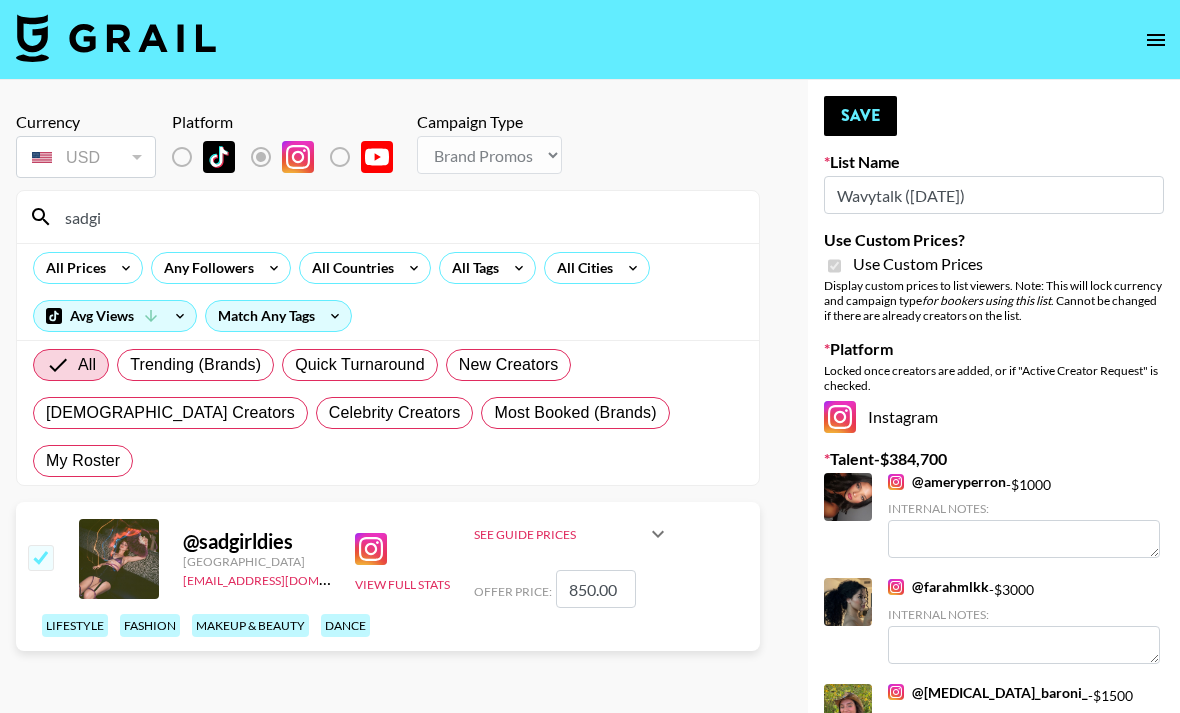 type on "850.00" 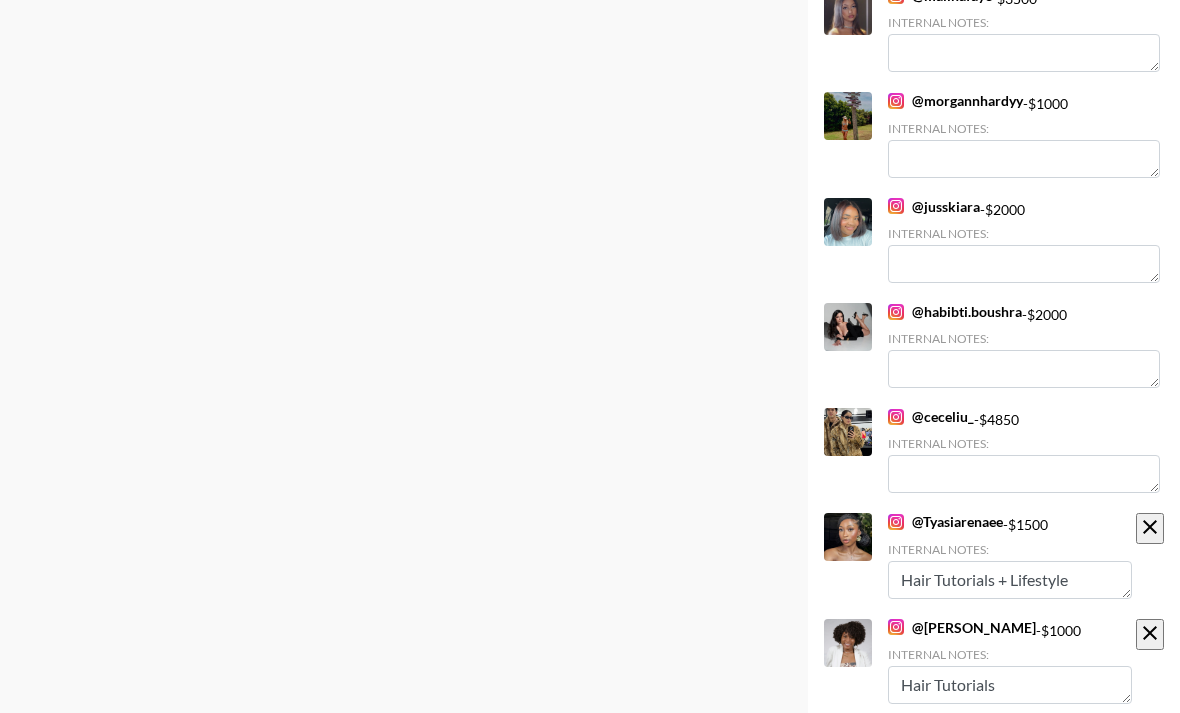 scroll, scrollTop: 13168, scrollLeft: 0, axis: vertical 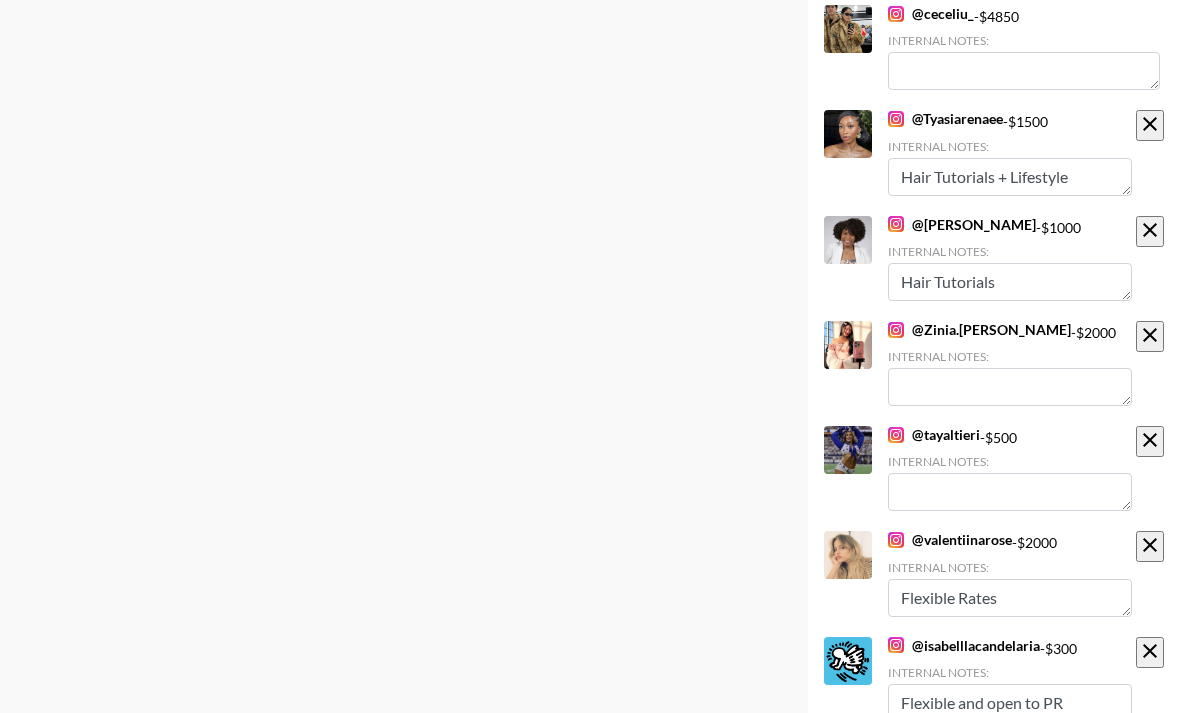 click at bounding box center [1010, 808] 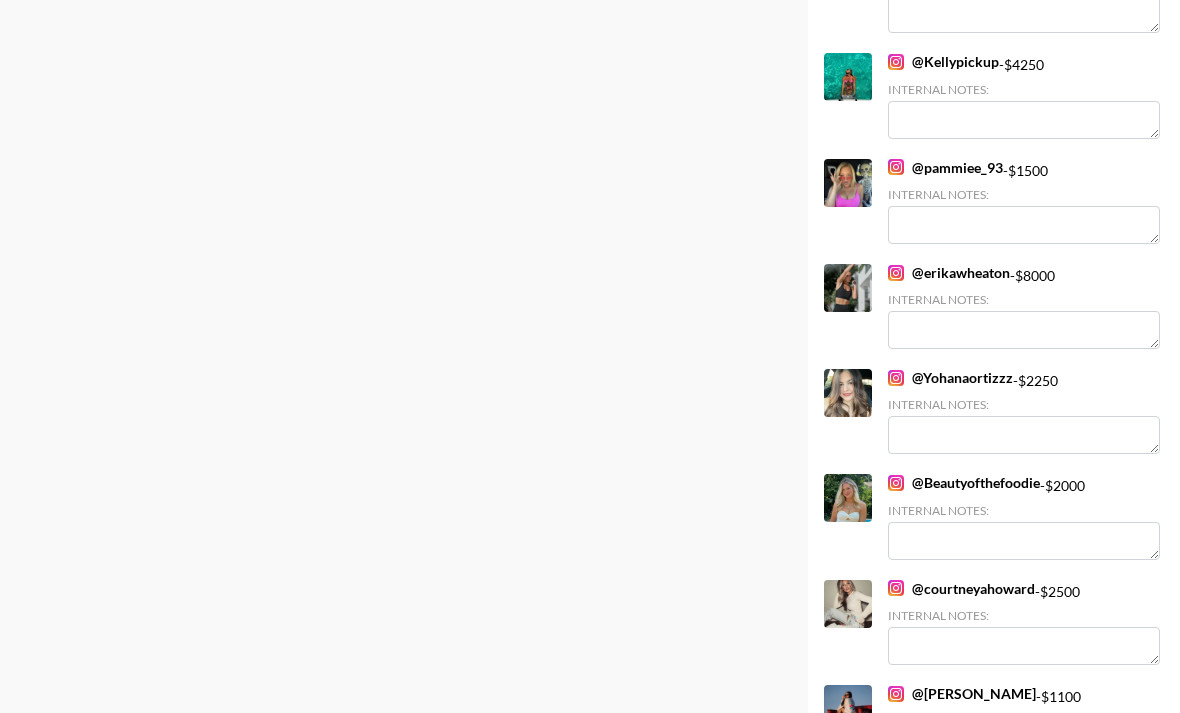 scroll, scrollTop: 0, scrollLeft: 0, axis: both 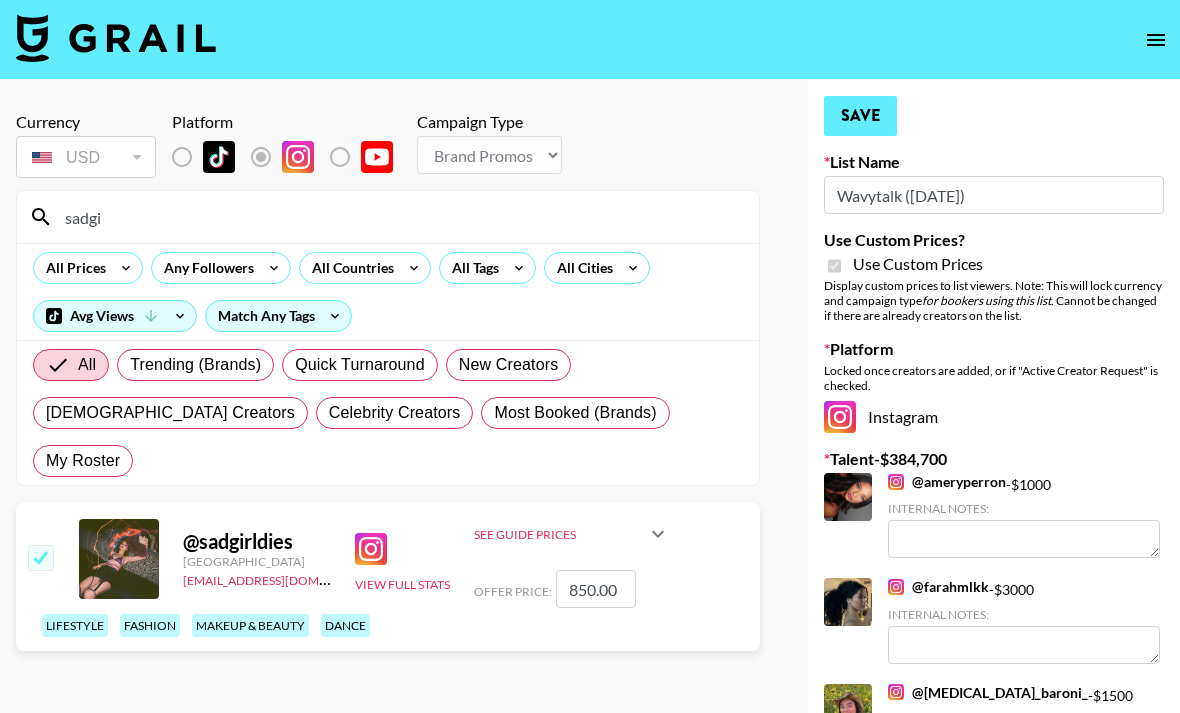 type on "Flexible rates" 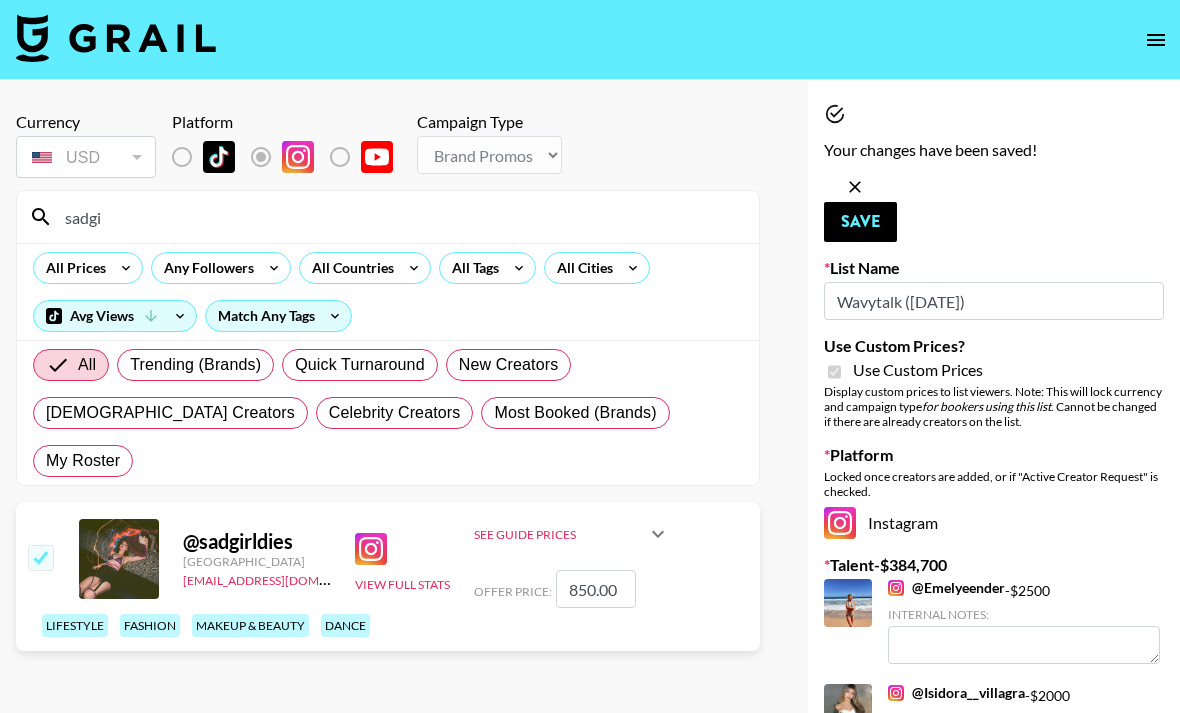 click on "sadgi" at bounding box center [400, 217] 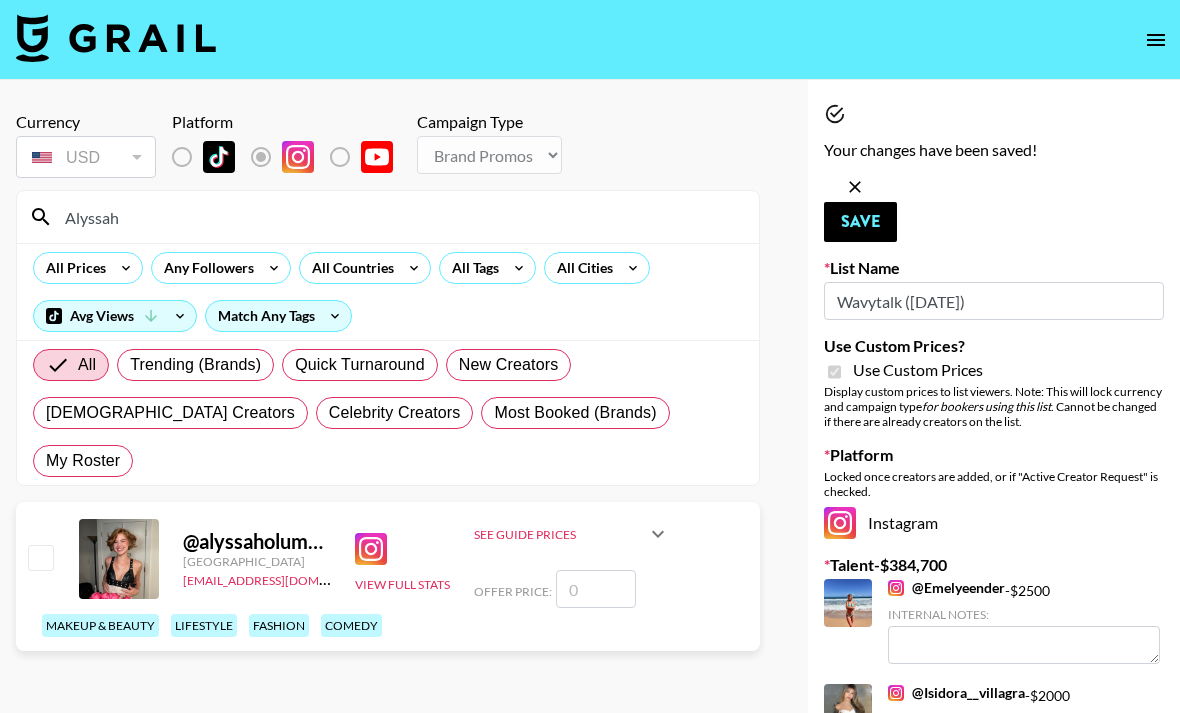 type on "Alyssah" 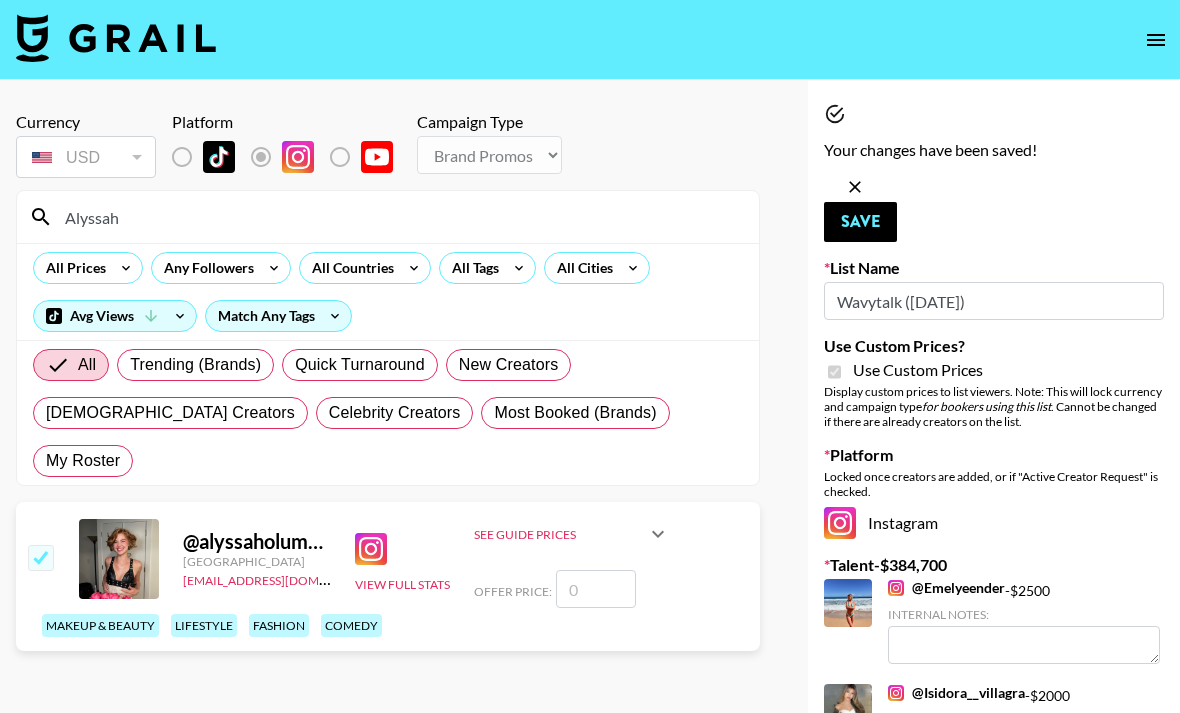 type on "3" 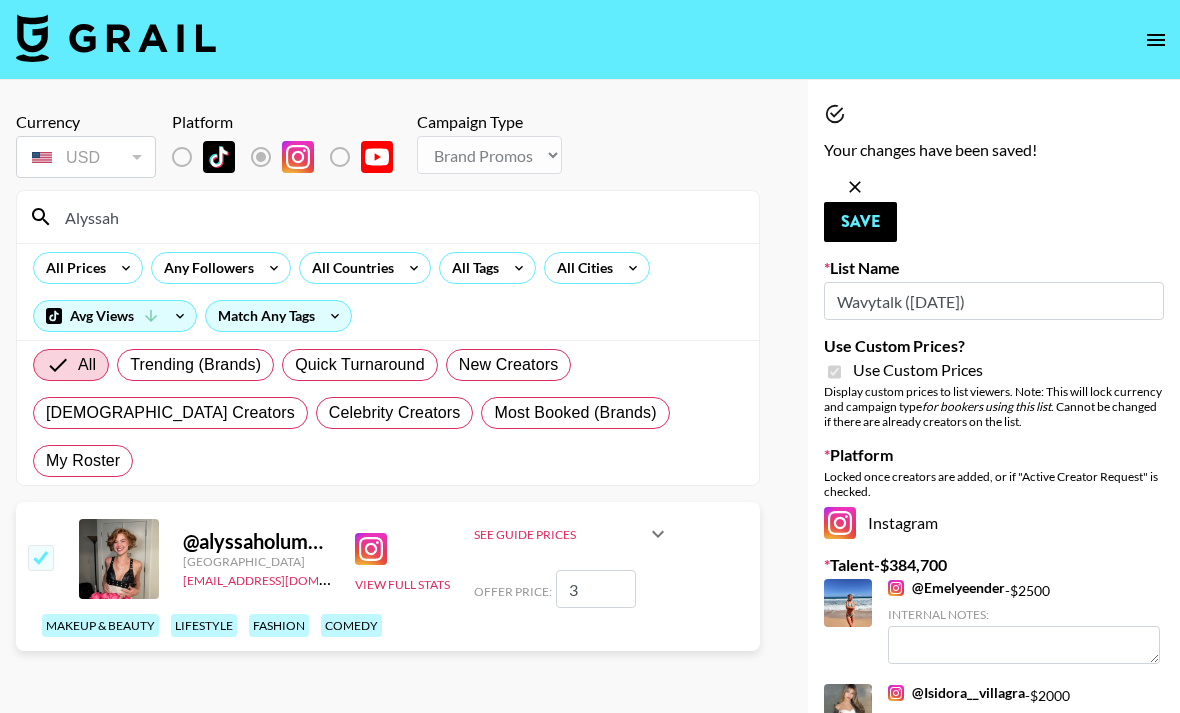 checkbox on "true" 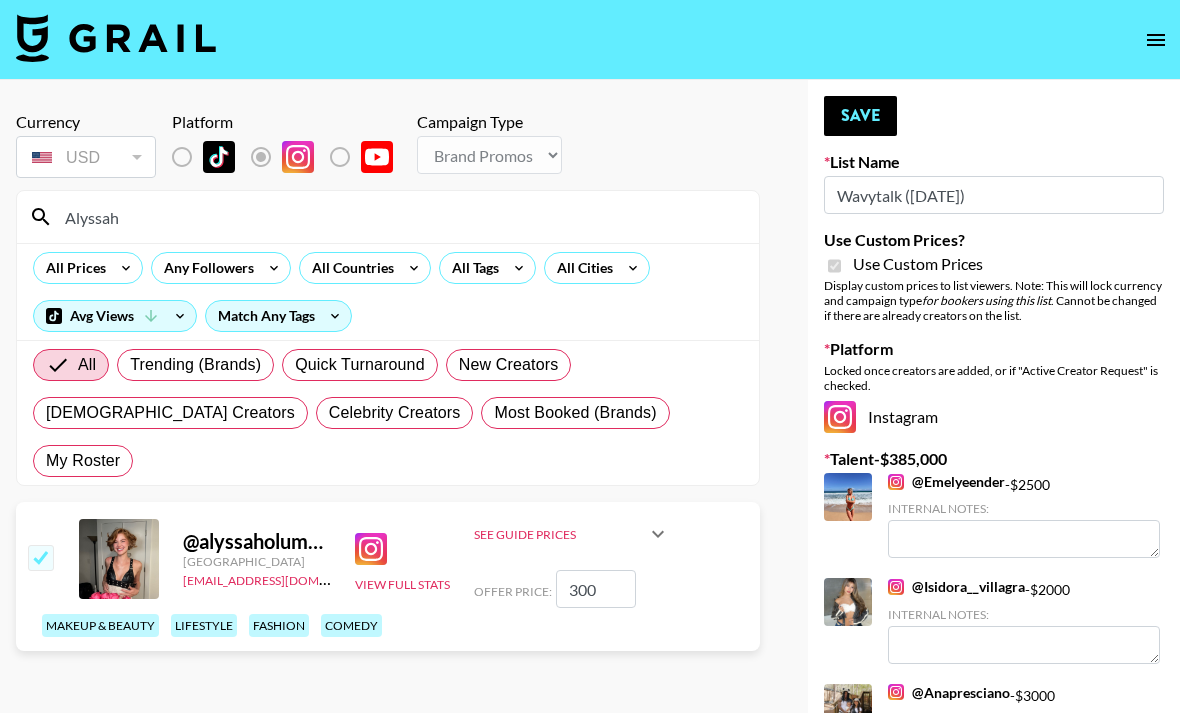 type on "300" 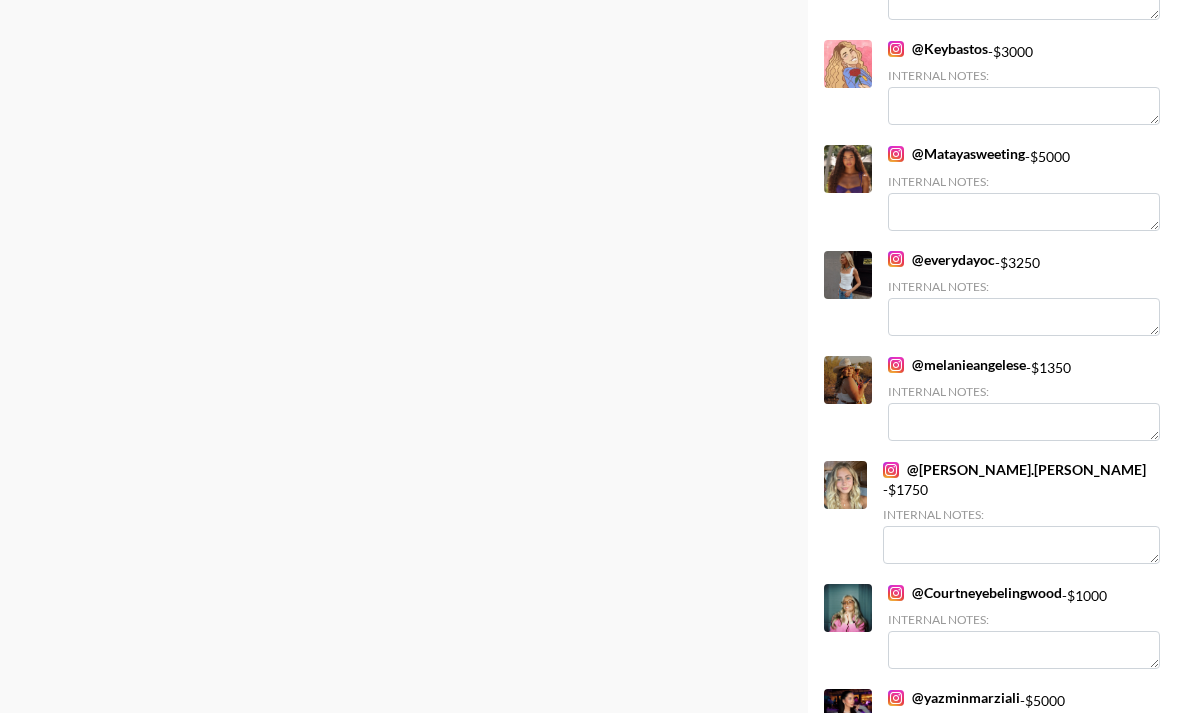 scroll, scrollTop: 13273, scrollLeft: 0, axis: vertical 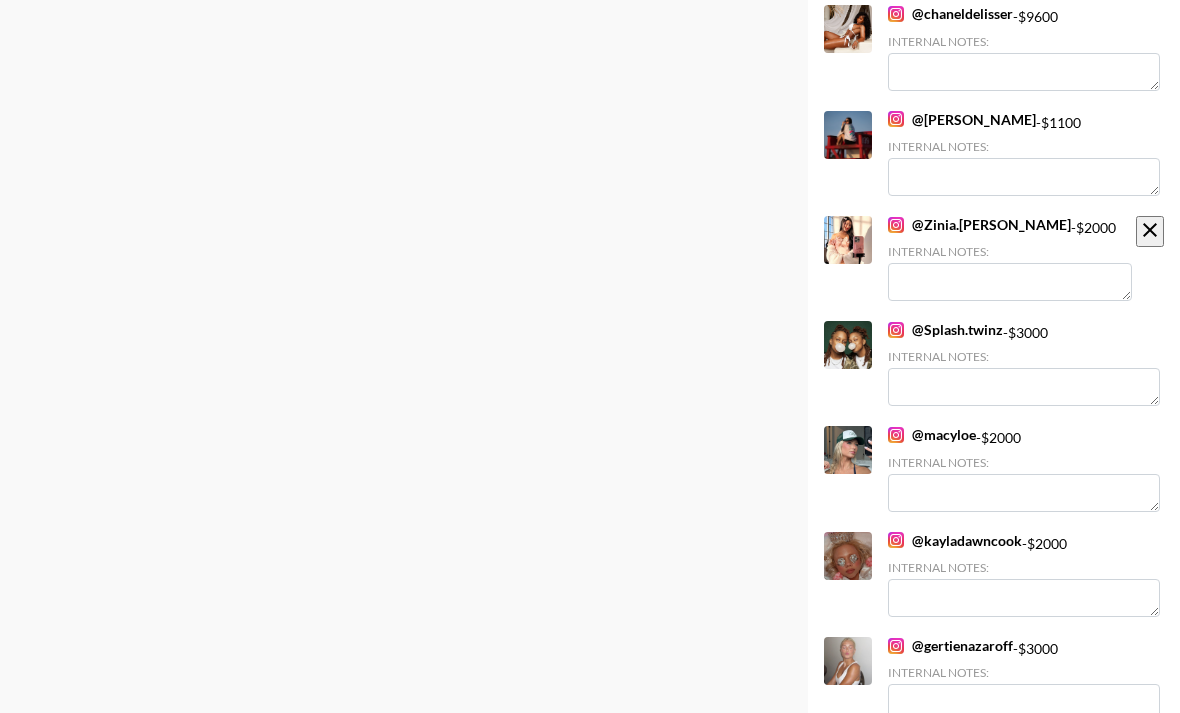 click at bounding box center (1010, 808) 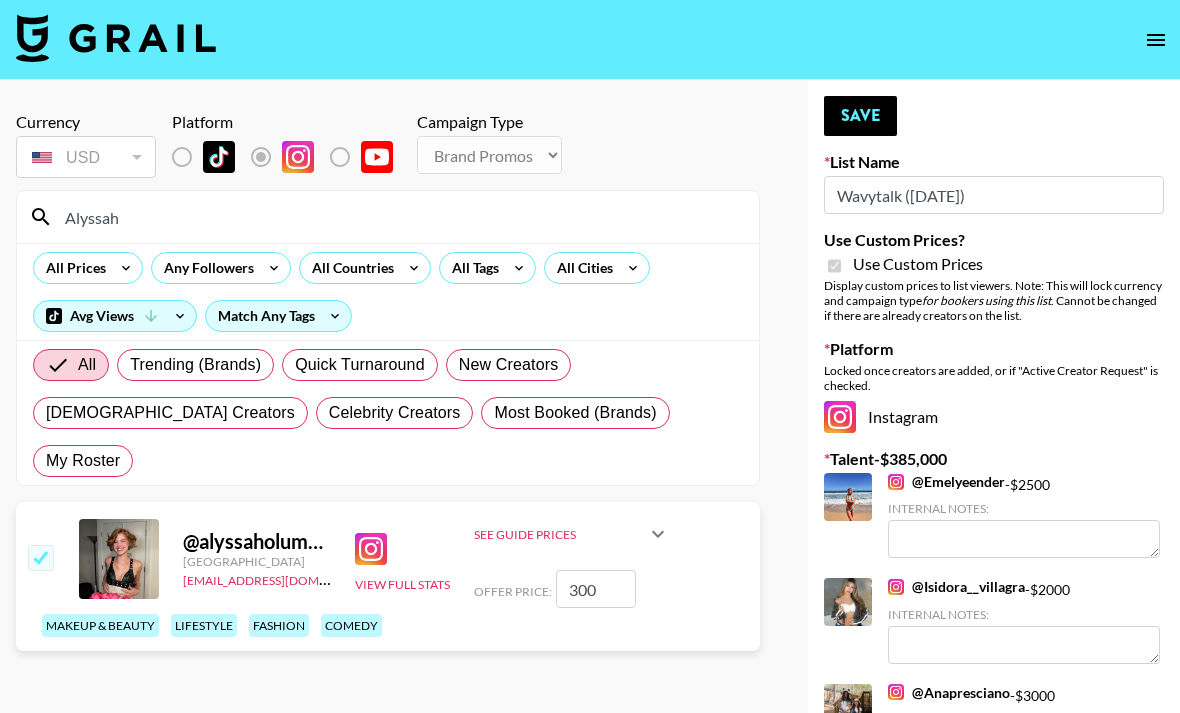 scroll, scrollTop: 1, scrollLeft: 0, axis: vertical 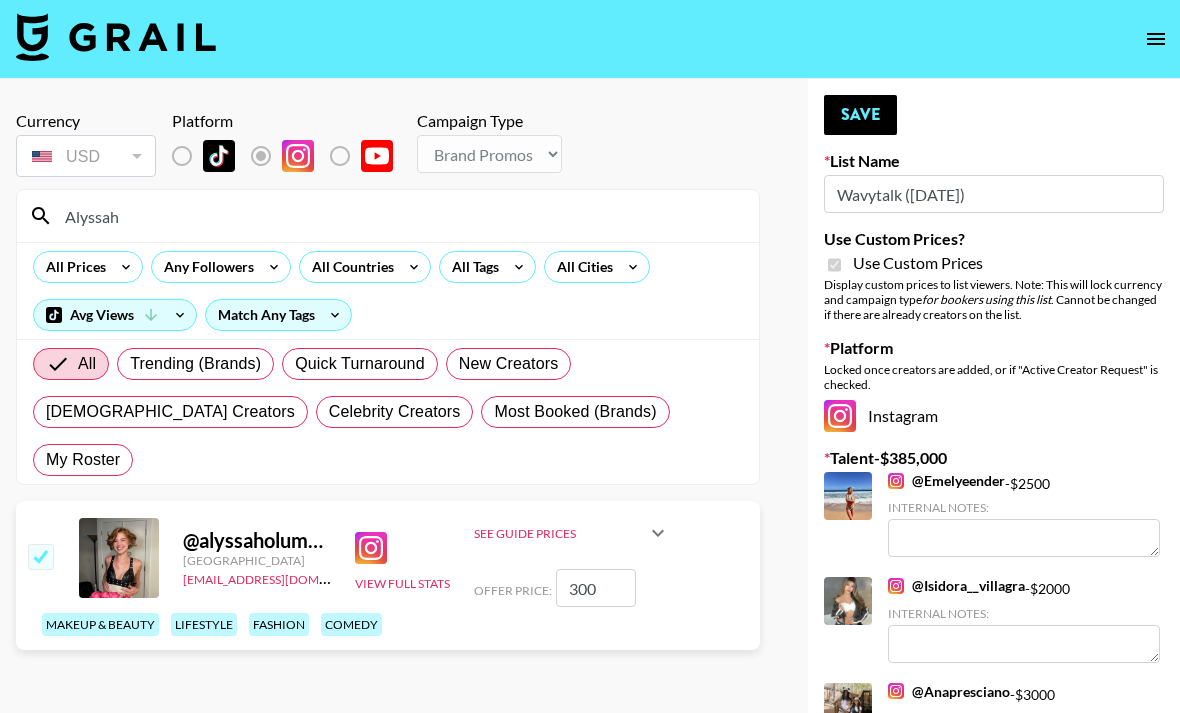 click at bounding box center (116, 37) 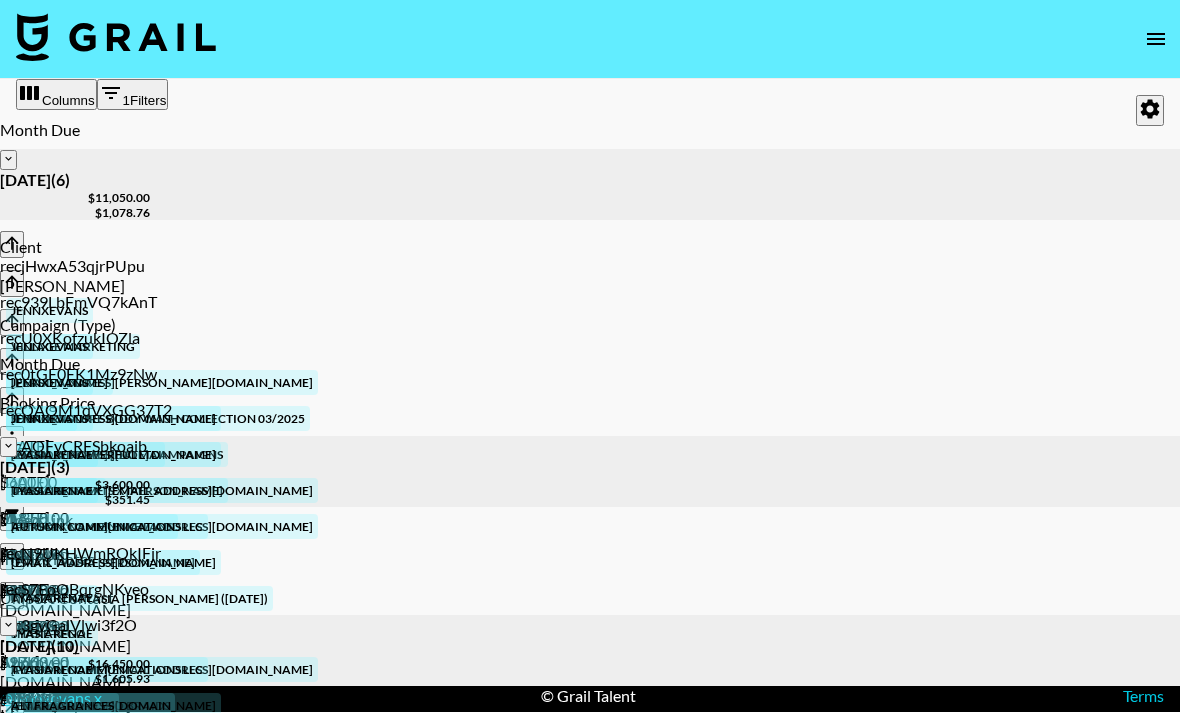 scroll, scrollTop: 64, scrollLeft: 0, axis: vertical 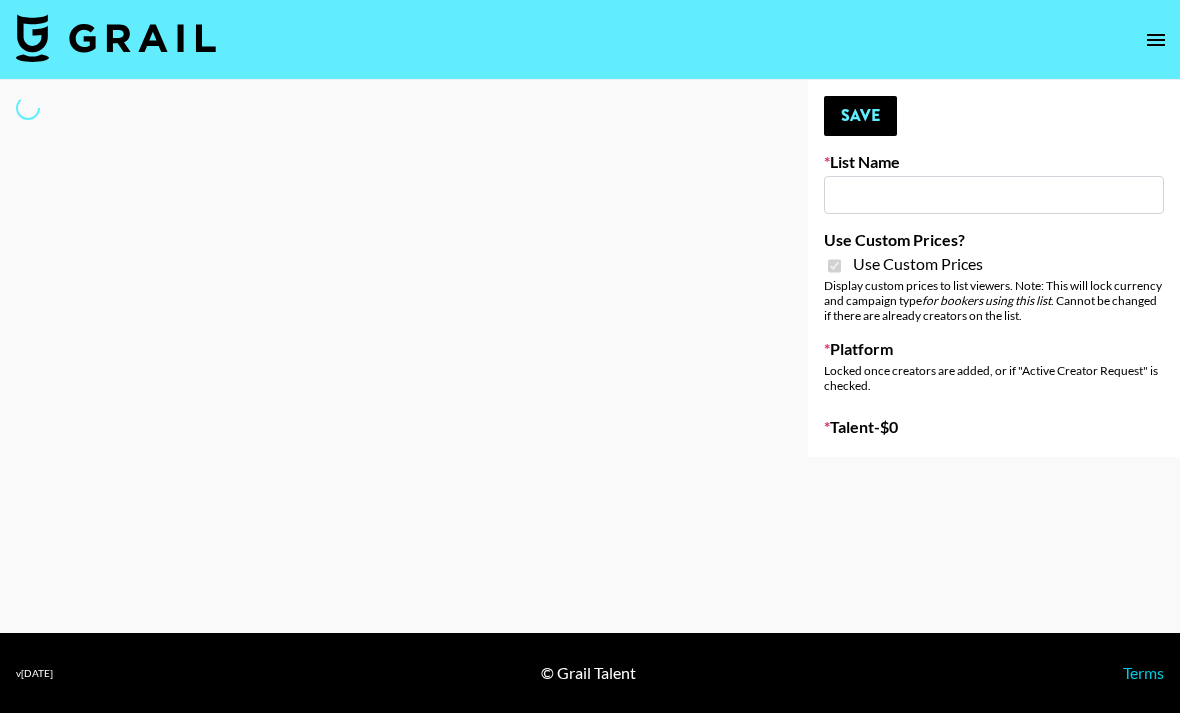 type on "[PERSON_NAME]" 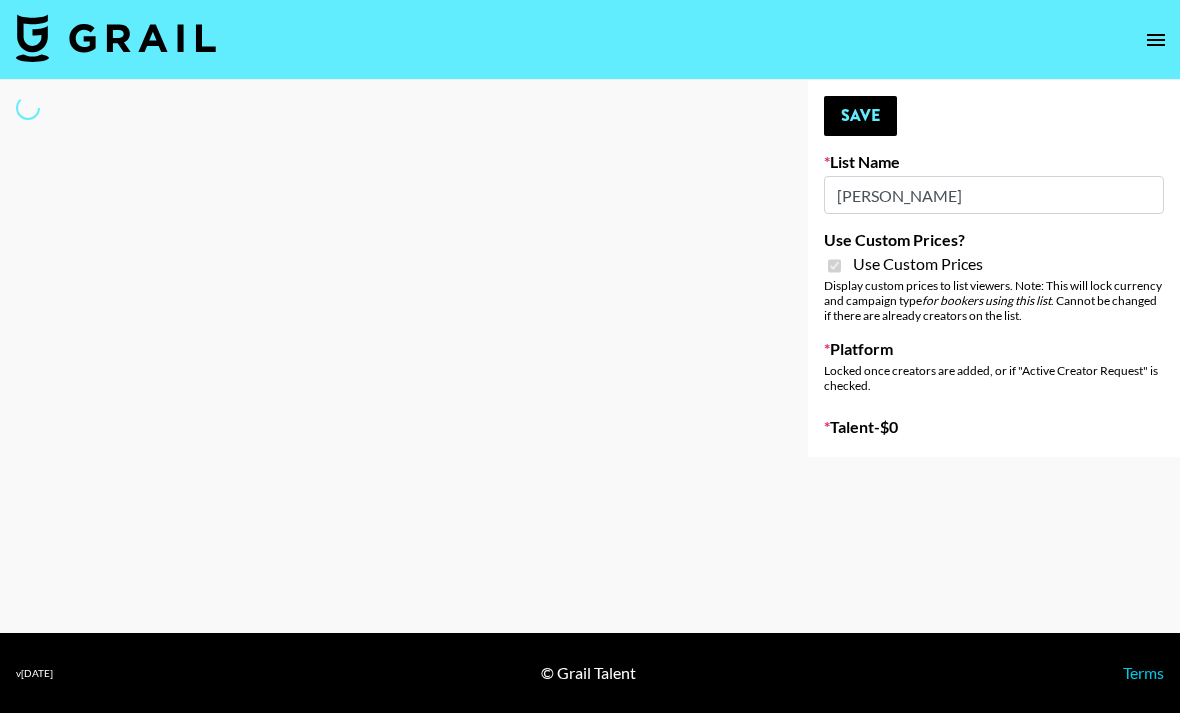 select on "Brand" 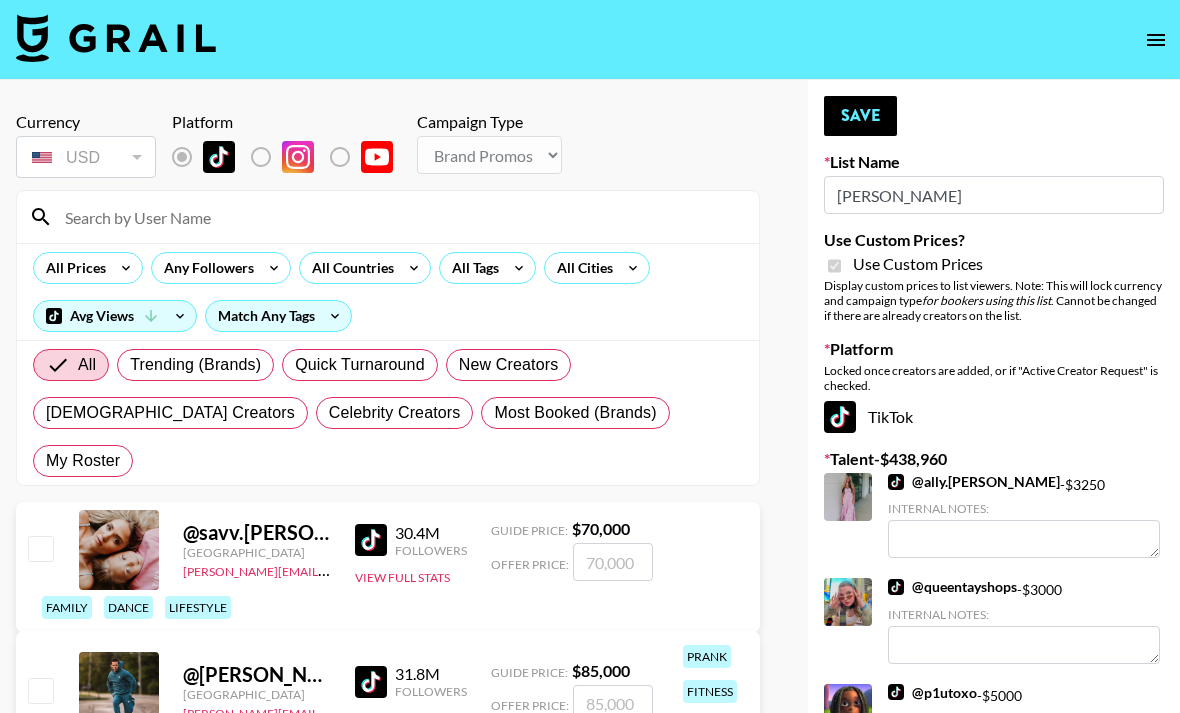 click at bounding box center (400, 217) 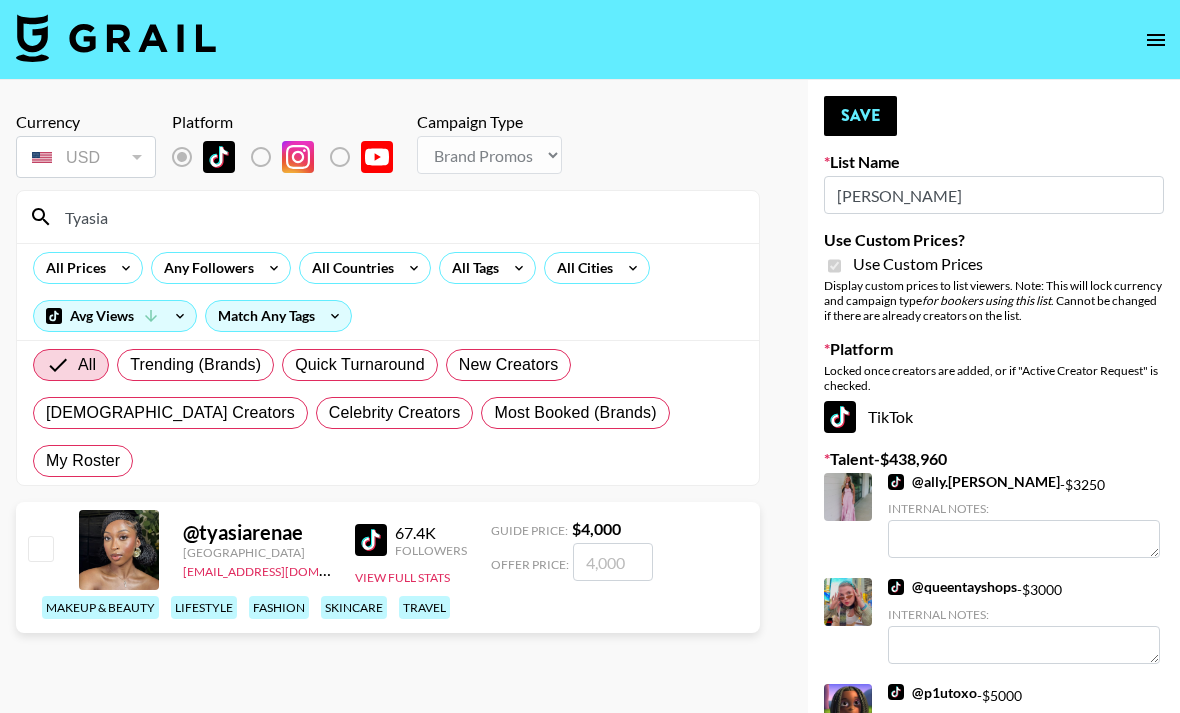type on "Tyasia" 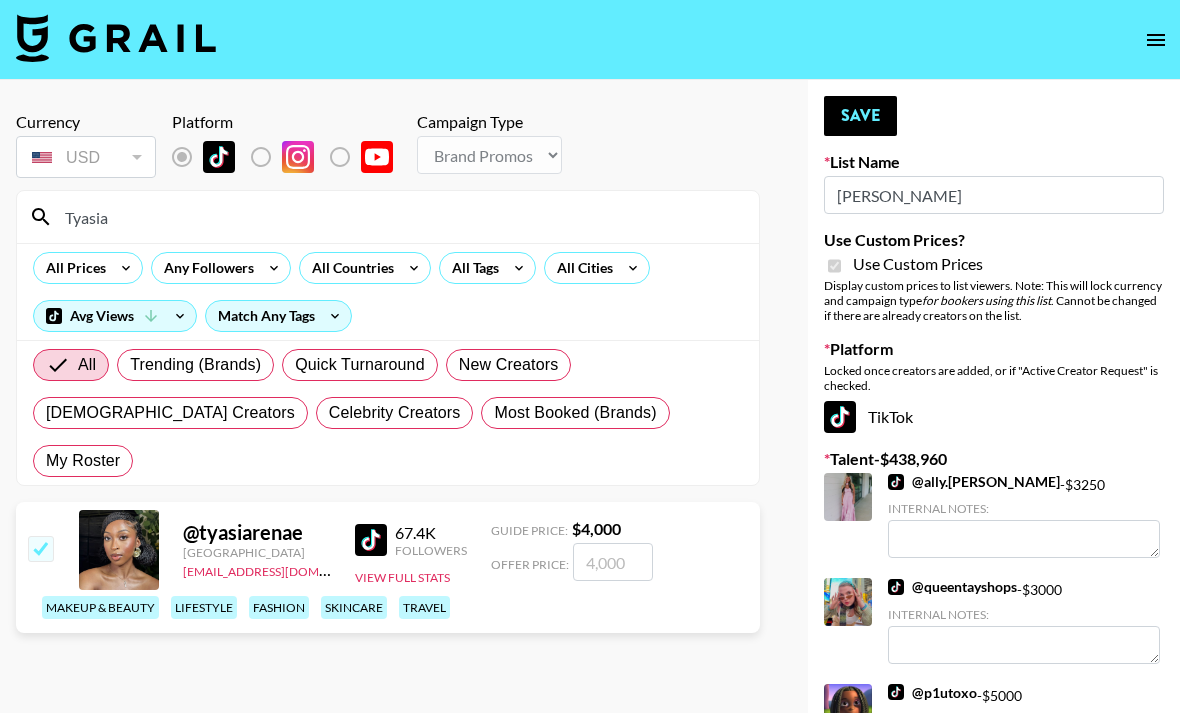 checkbox on "true" 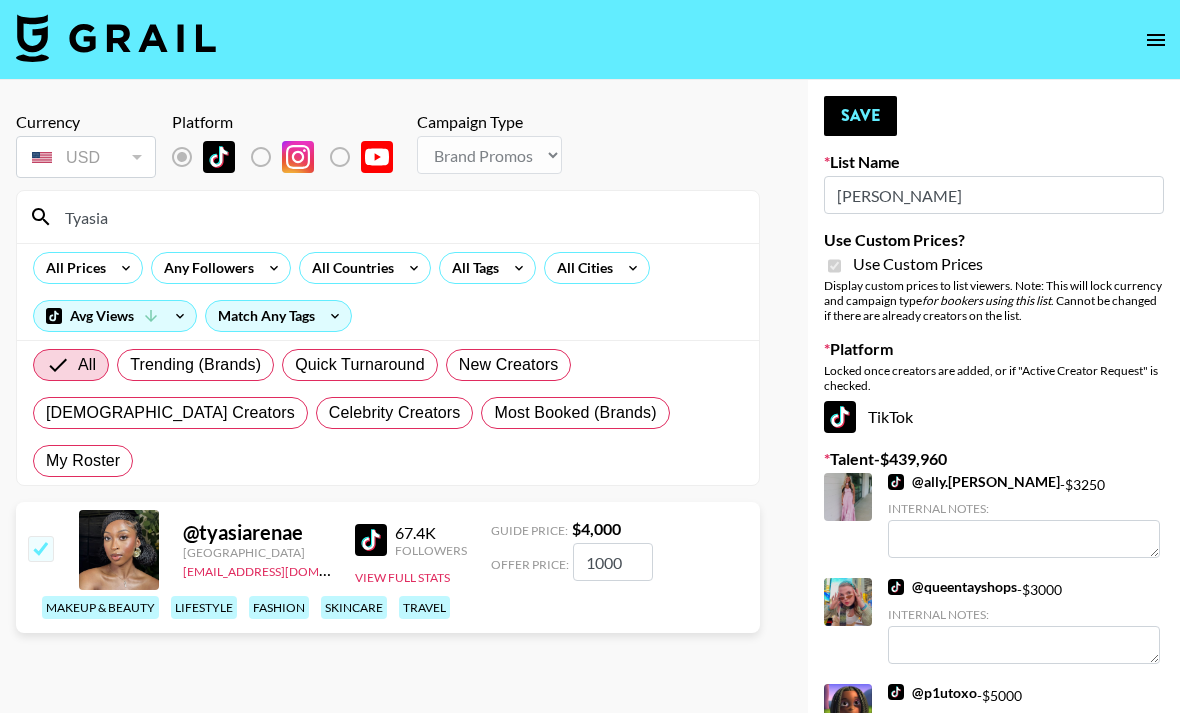 type on "1000" 